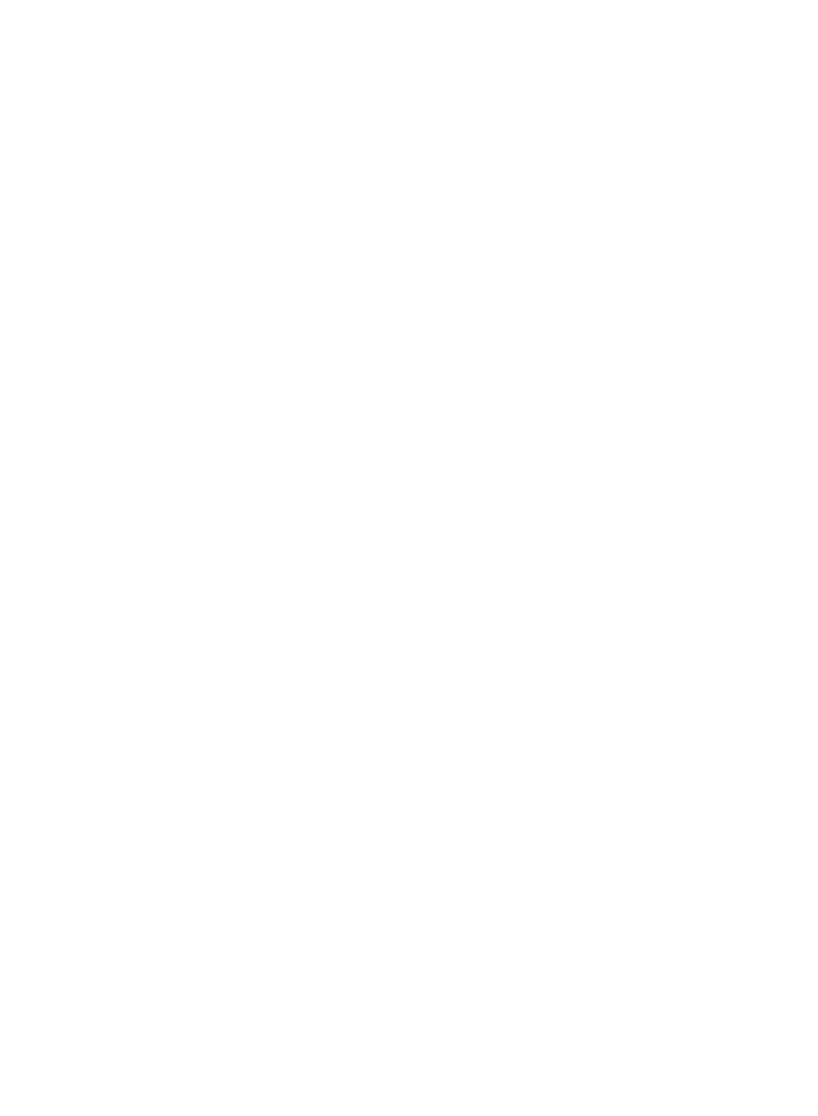 scroll, scrollTop: 0, scrollLeft: 0, axis: both 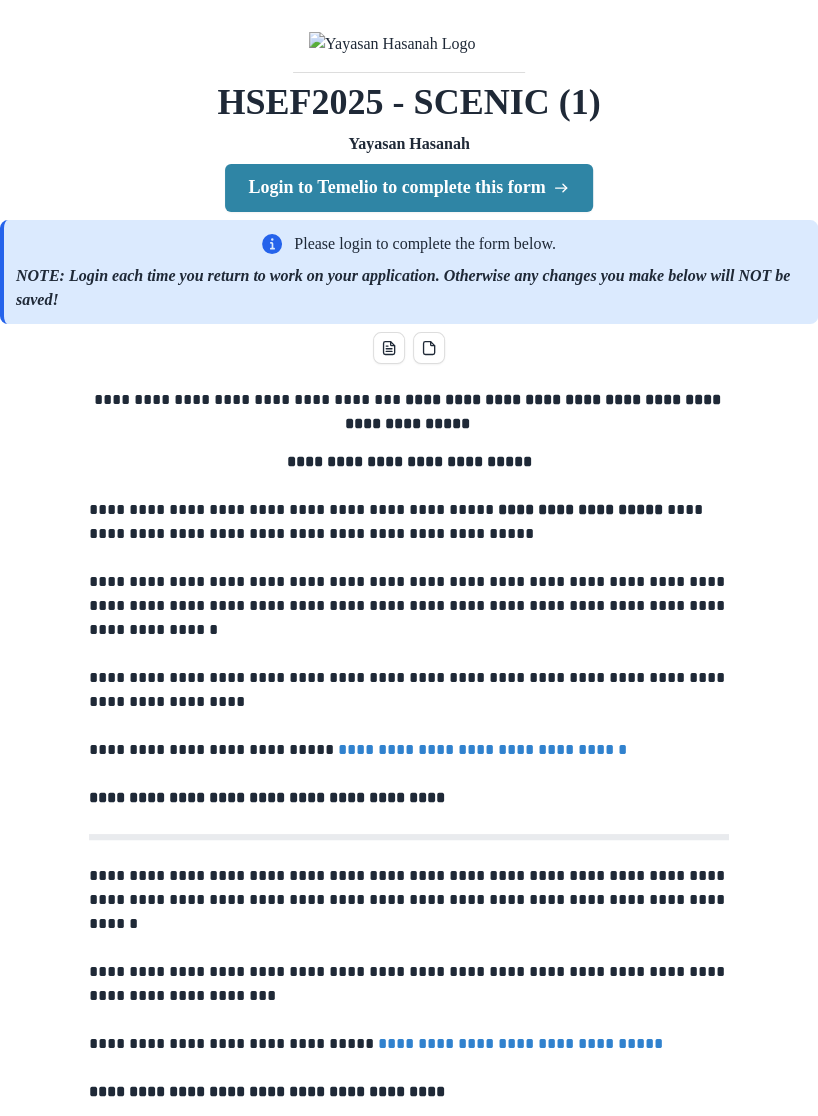 click on "Login to Temelio to complete this form" at bounding box center (409, 188) 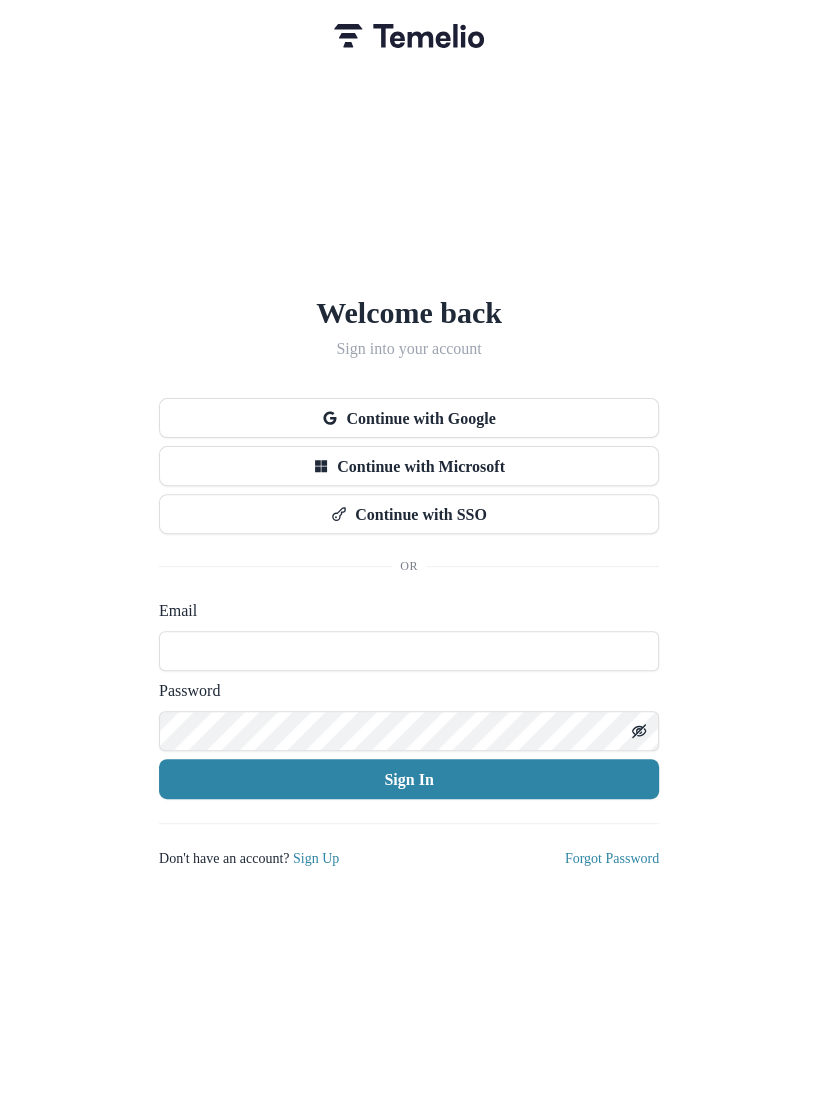 click at bounding box center (409, 651) 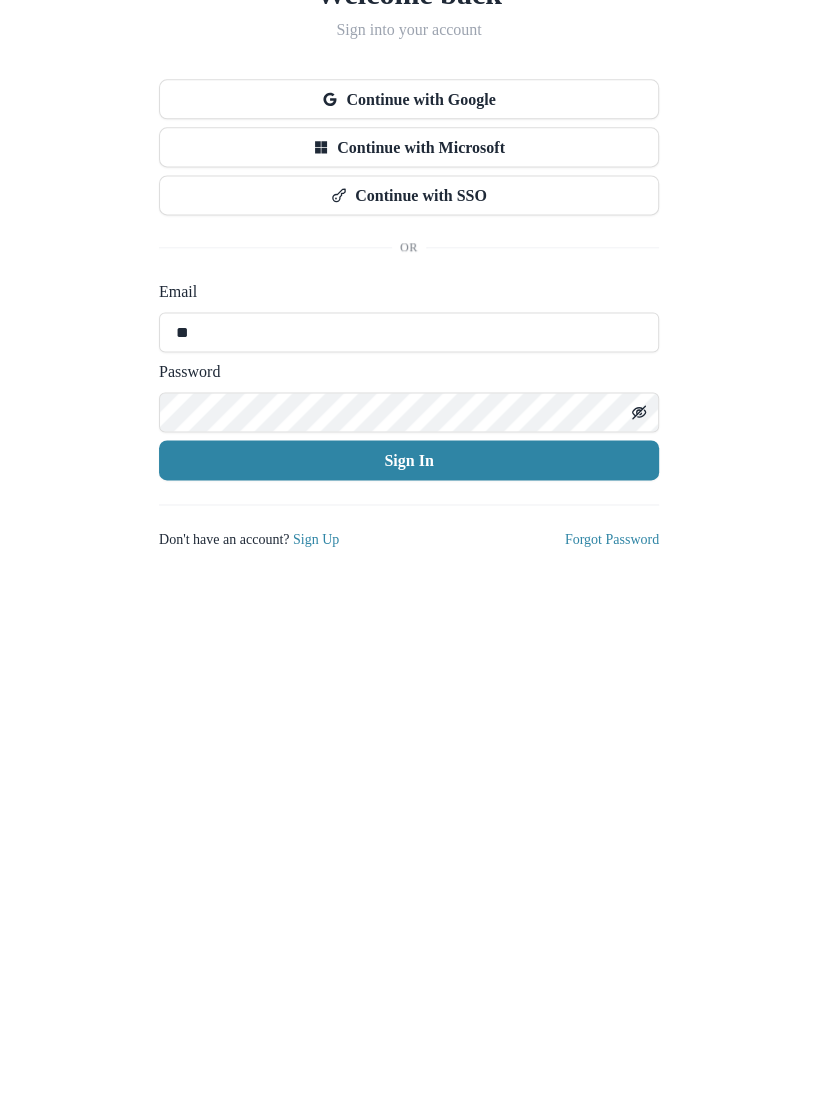 type on "*" 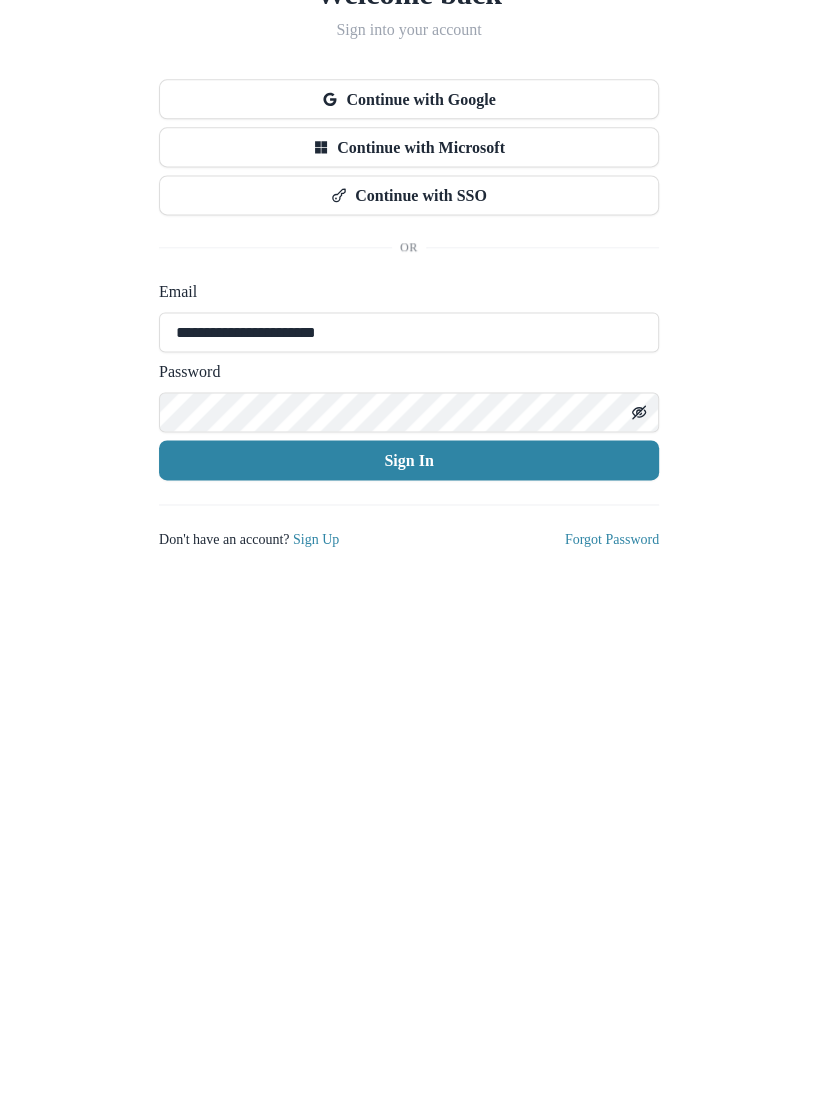 type on "**********" 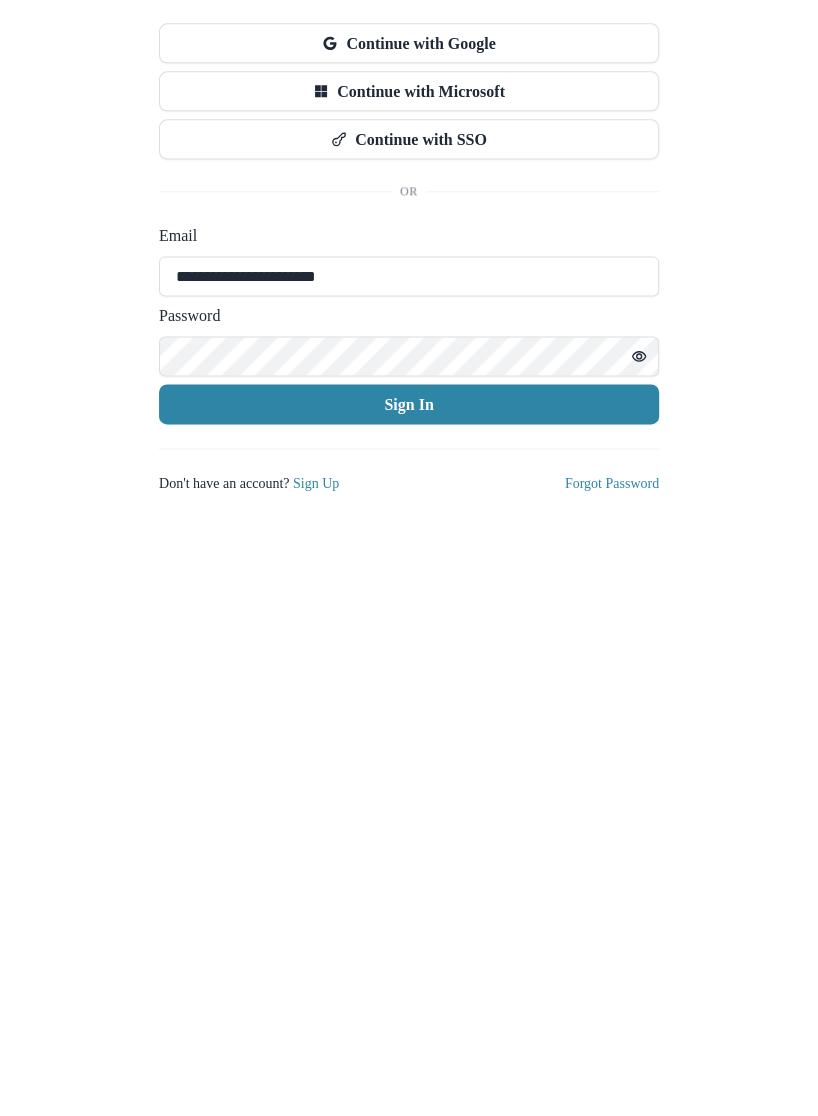 click on "Sign In" at bounding box center (409, 779) 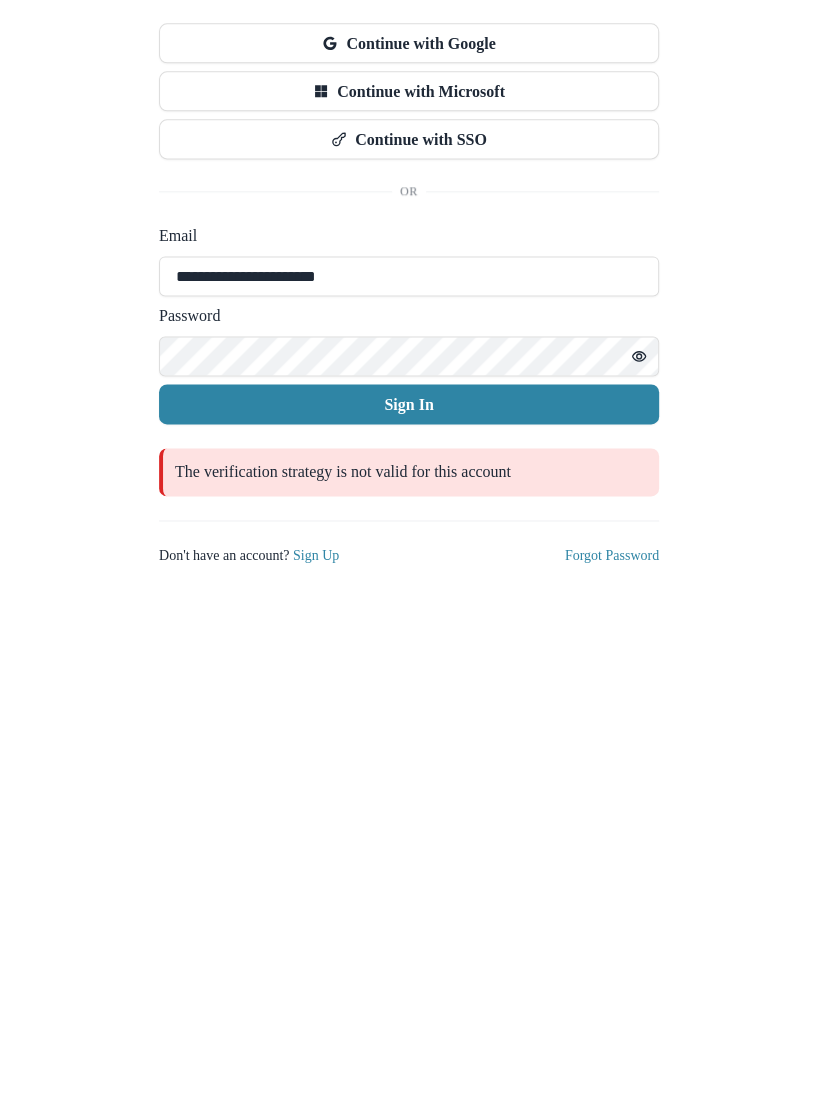 click on "Sign In" at bounding box center [409, 743] 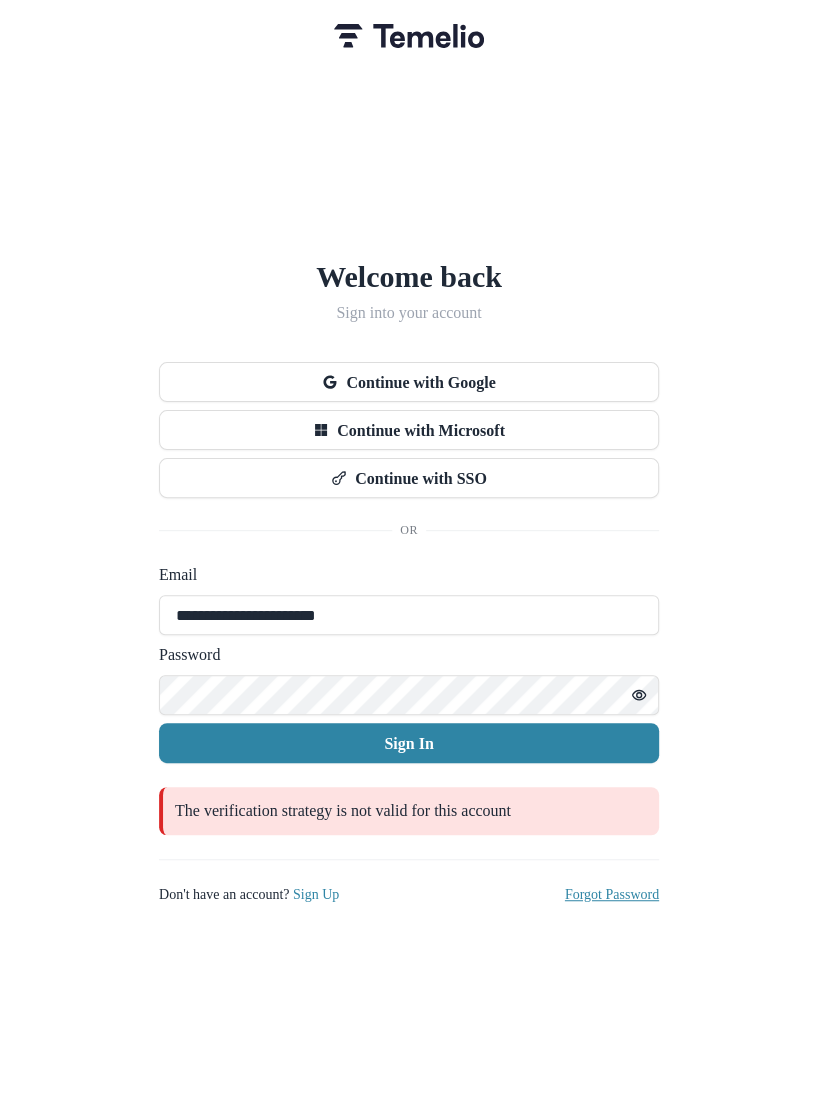 click on "Forgot Password" at bounding box center (612, 894) 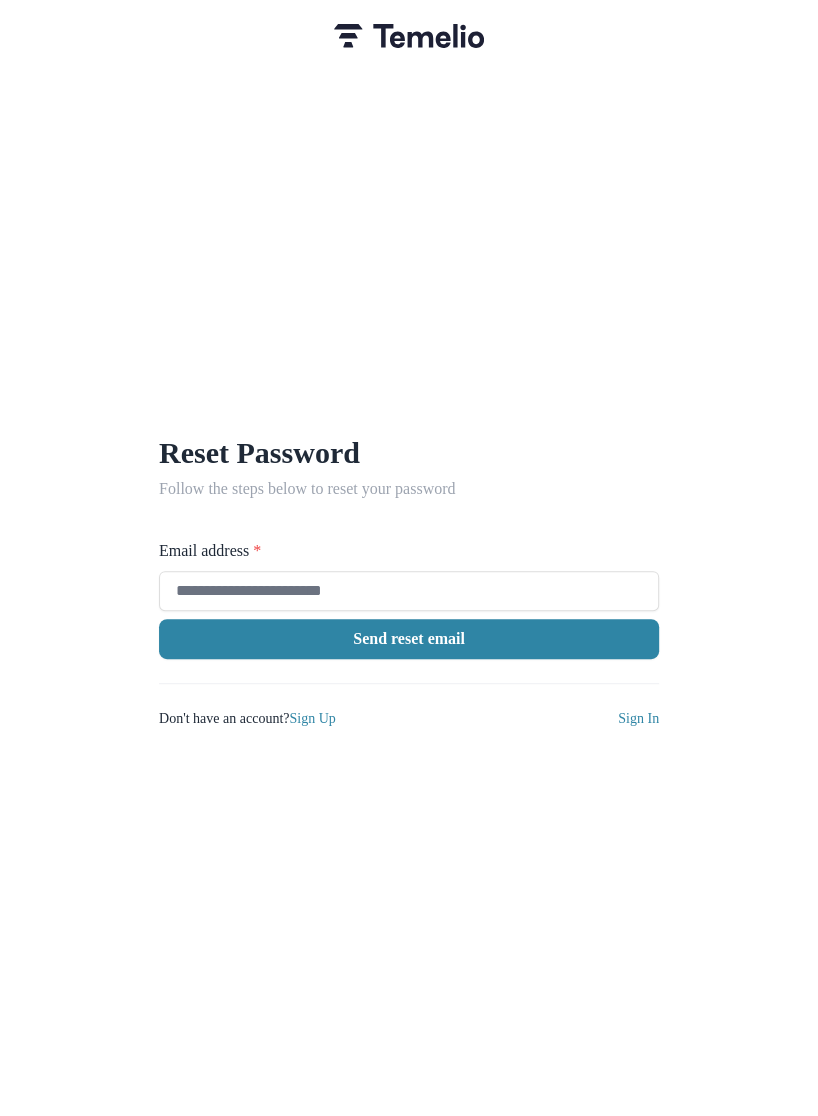click on "Email address *" at bounding box center (409, 591) 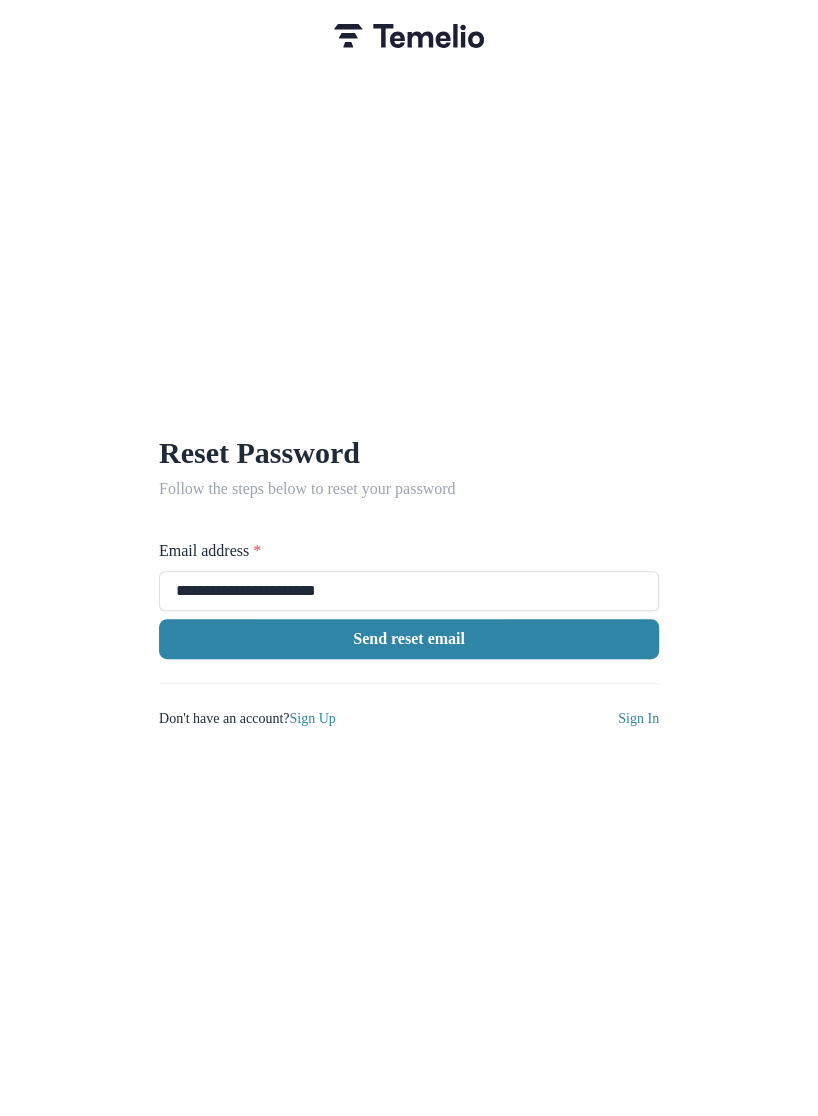 click on "Send reset email" at bounding box center (409, 639) 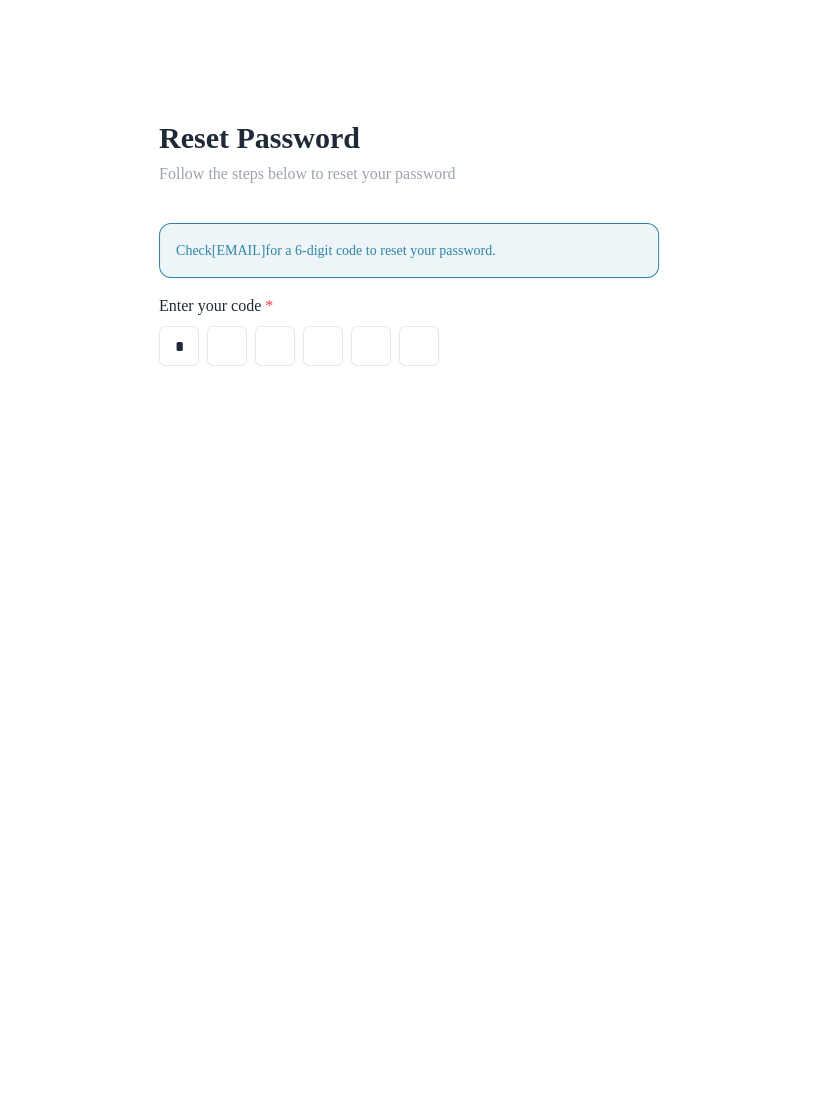 type on "*" 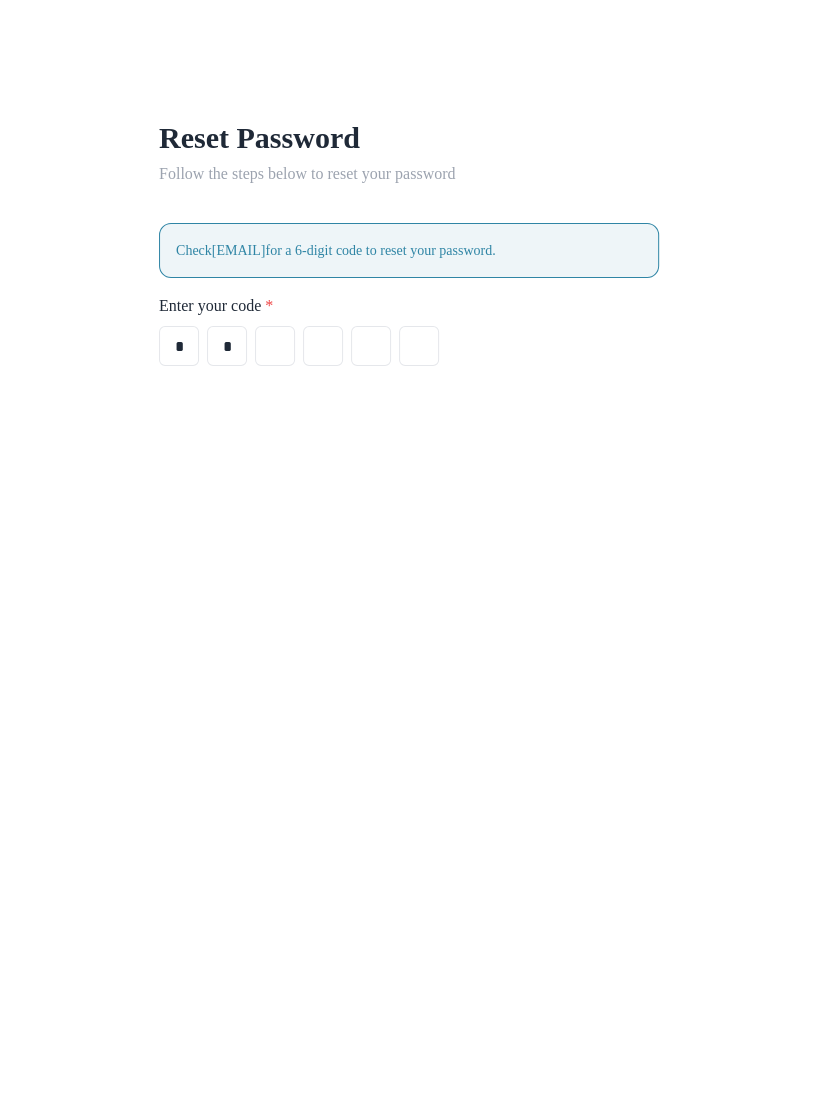 type on "*" 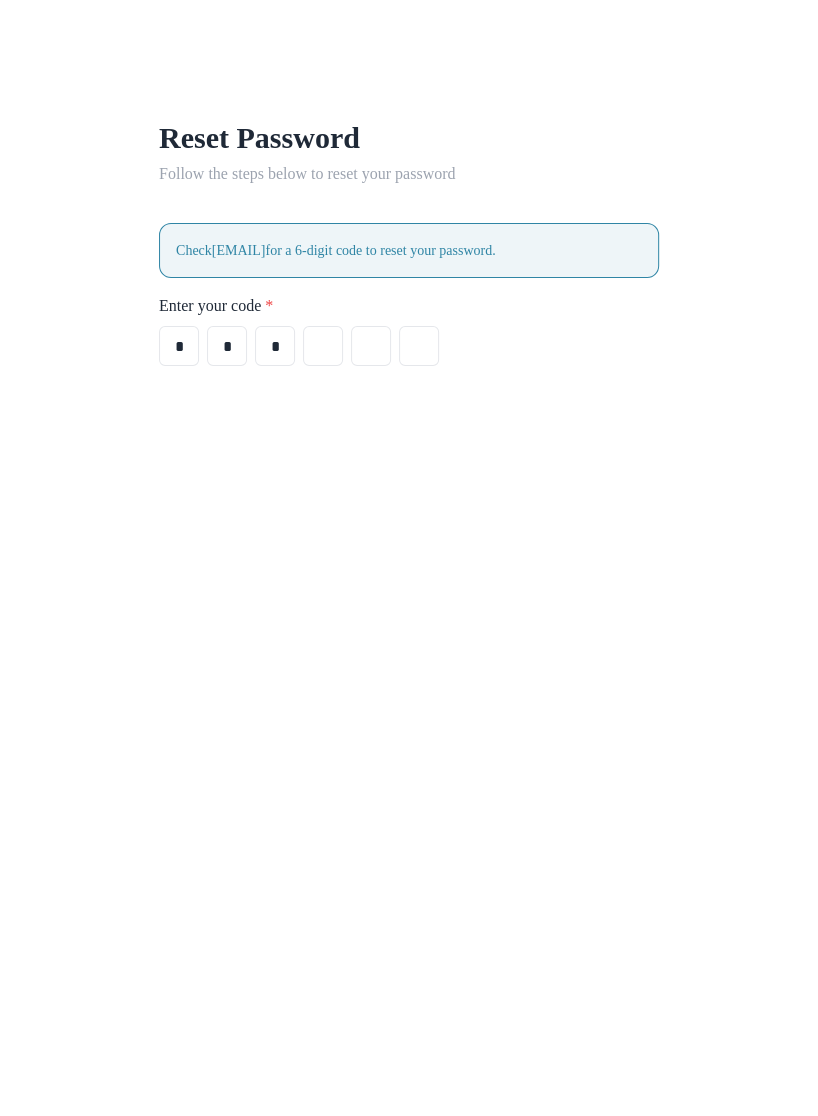 type on "*" 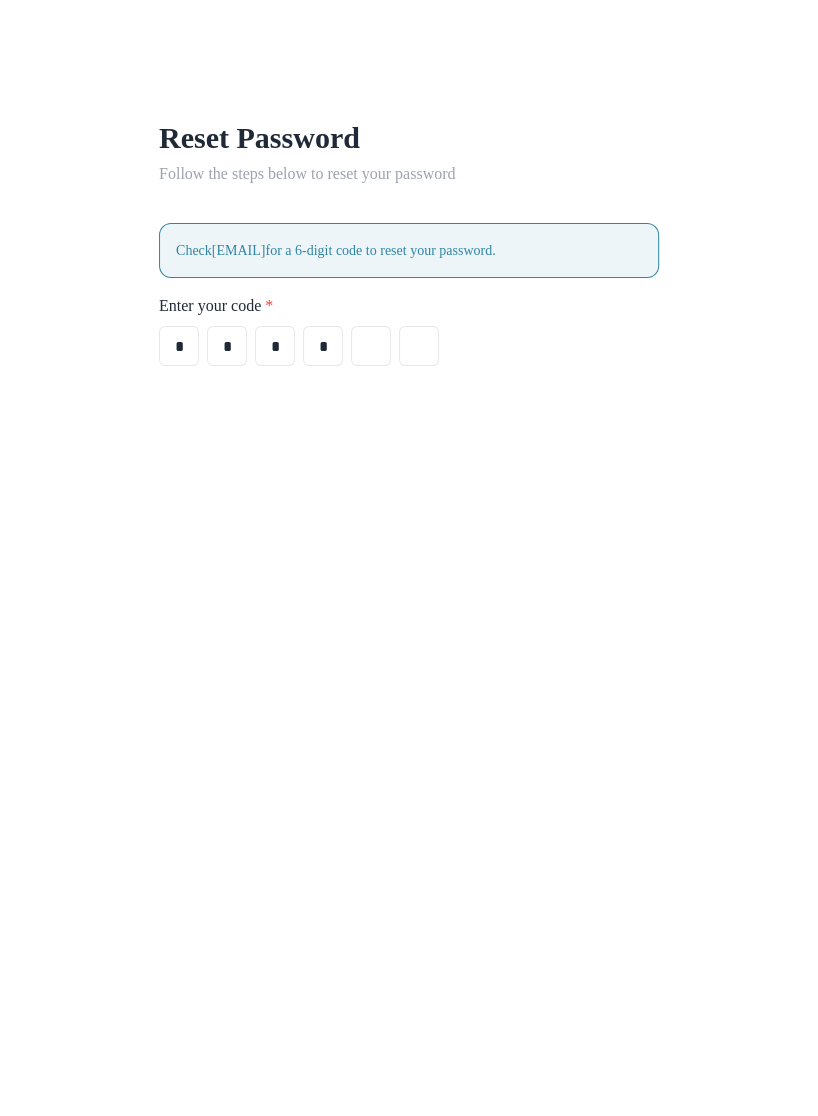 type on "*" 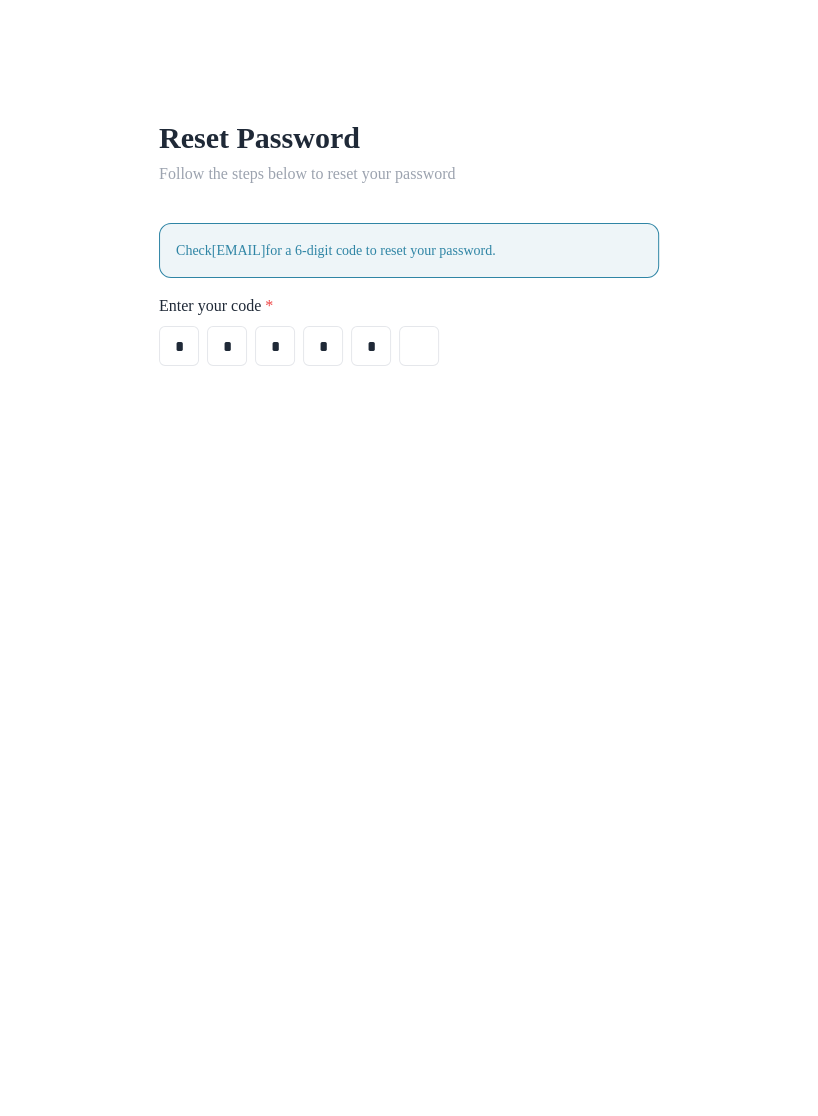 type on "*" 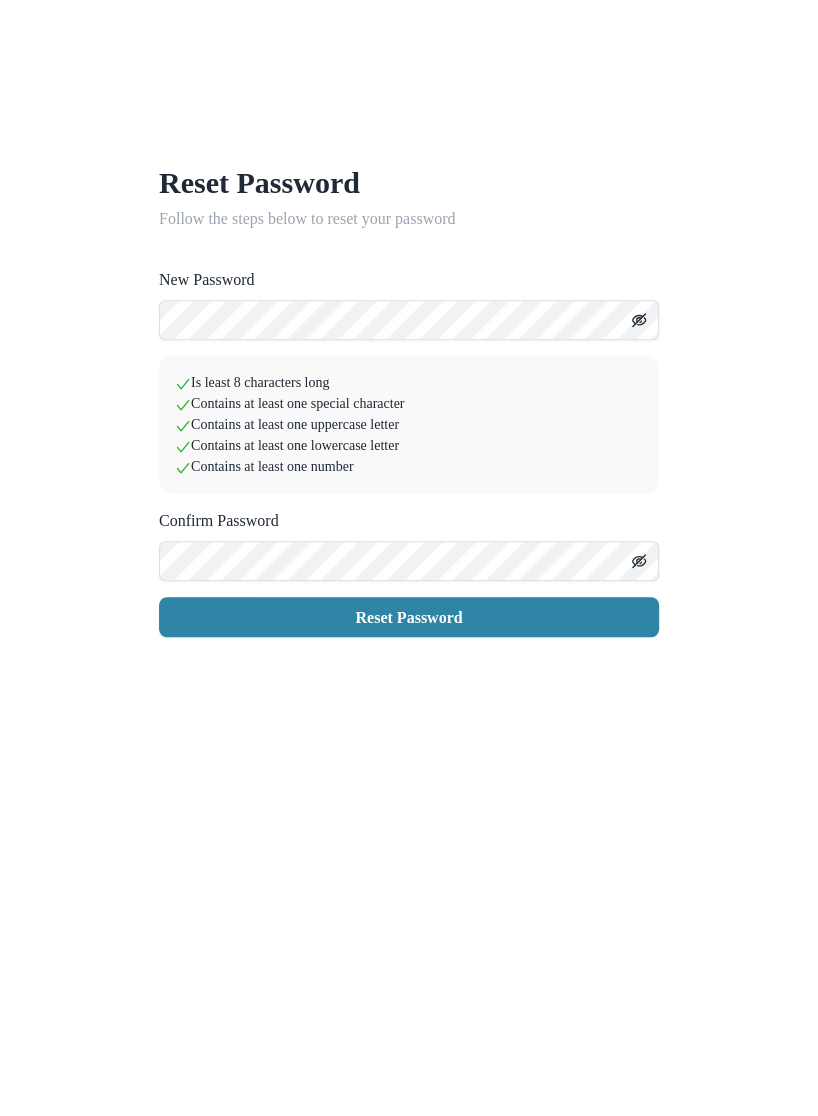 click on "Reset Password" at bounding box center [409, 798] 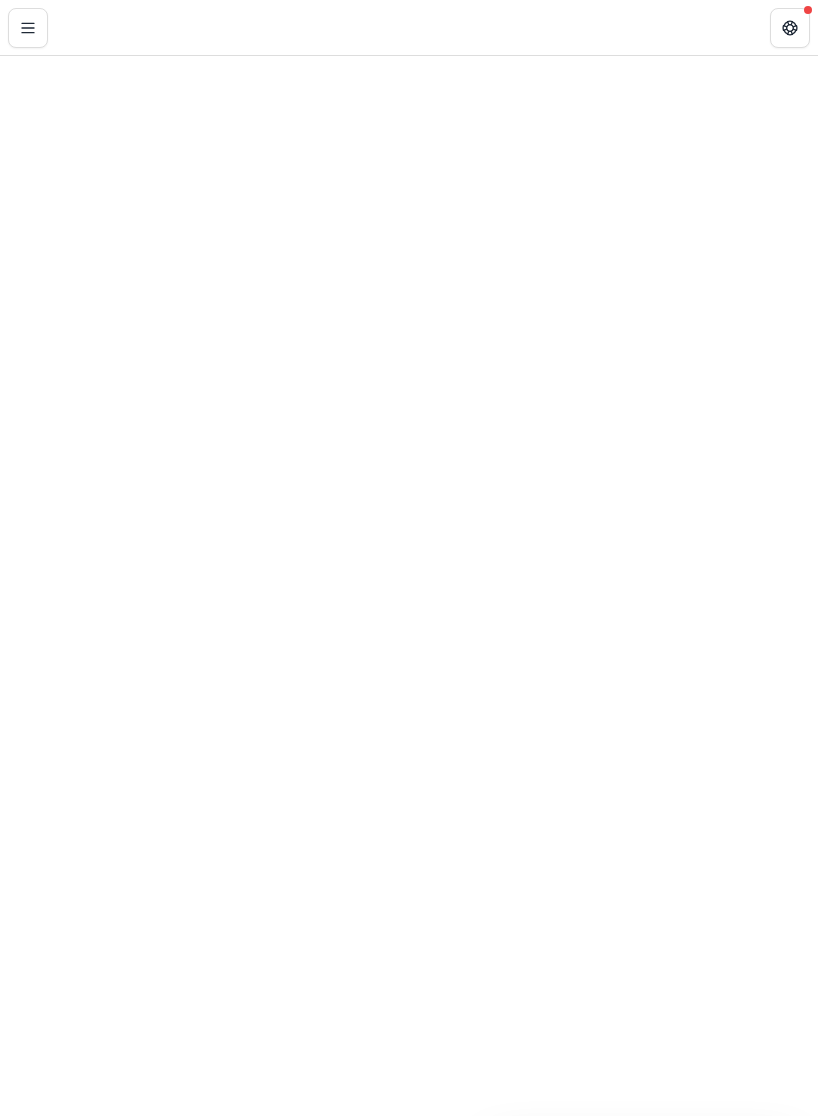 scroll, scrollTop: 0, scrollLeft: 0, axis: both 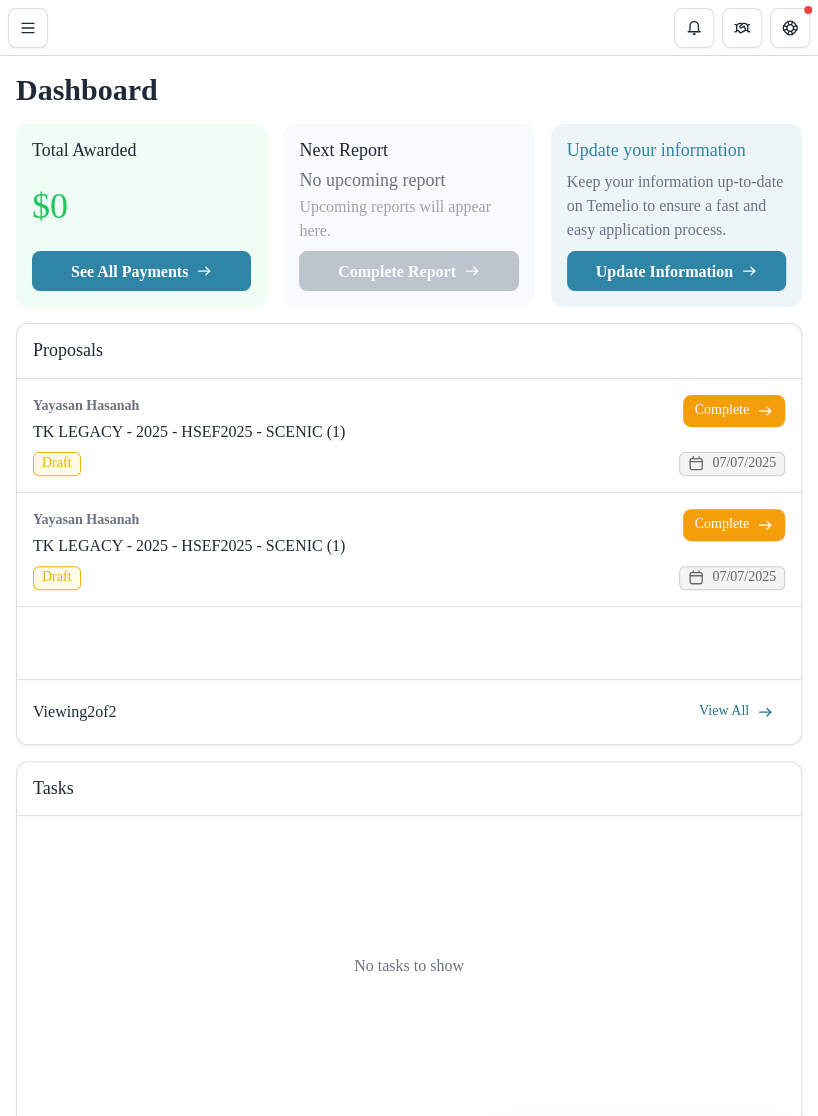 click on "TK LEGACY - 2025 - HSEF2025 - SCENIC (1)" at bounding box center (189, 432) 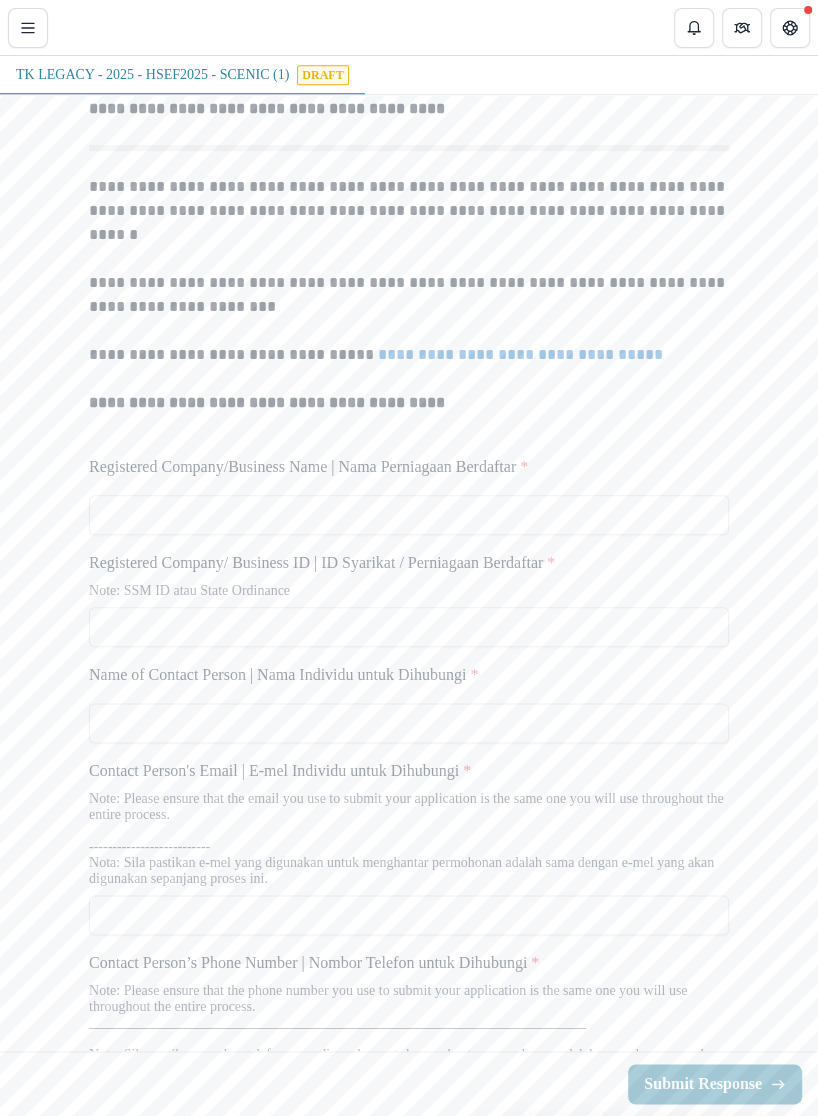 scroll, scrollTop: 782, scrollLeft: 0, axis: vertical 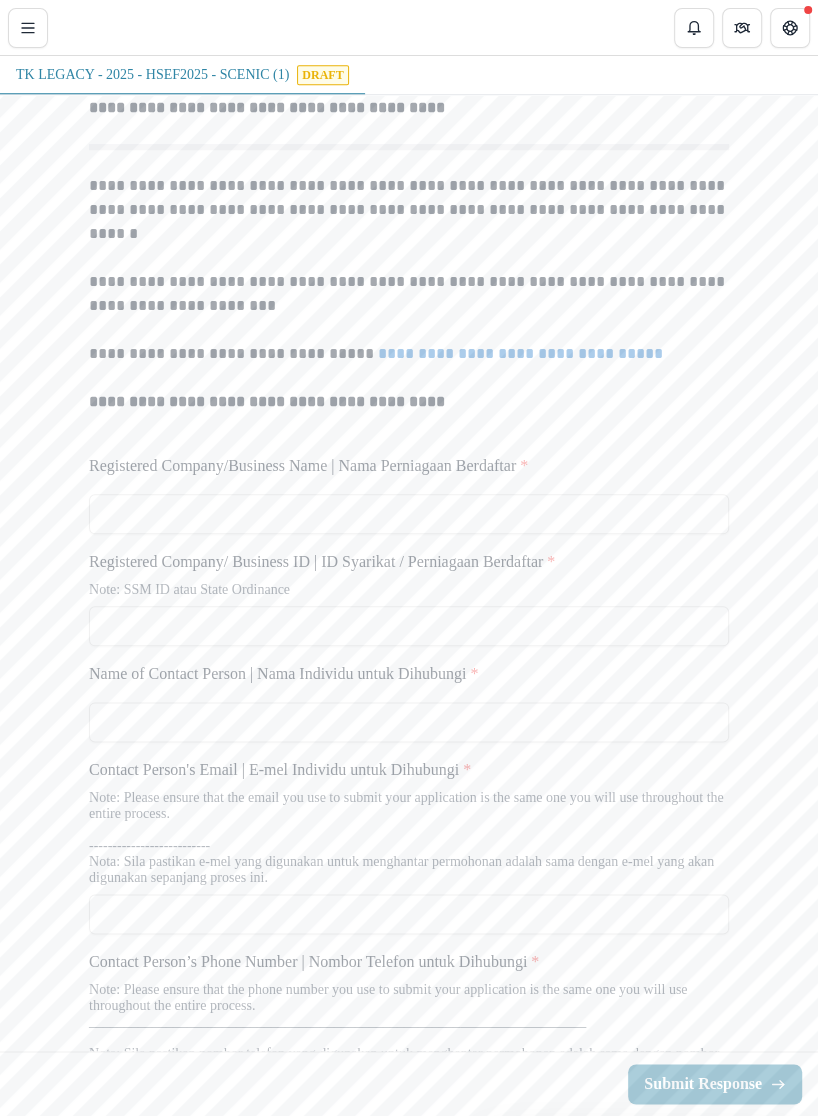 click on "Registered Company/Business Name | Nama Perniagaan Berdaftar *" at bounding box center [409, 514] 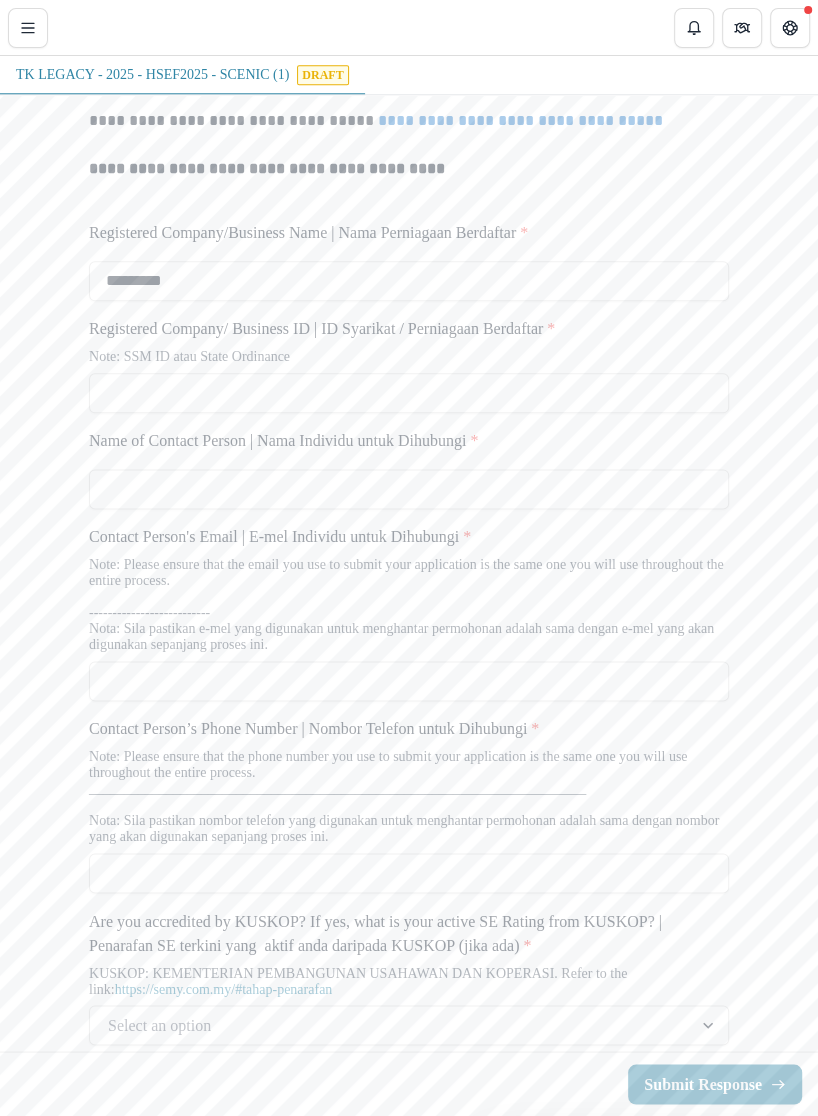 scroll, scrollTop: 1024, scrollLeft: 0, axis: vertical 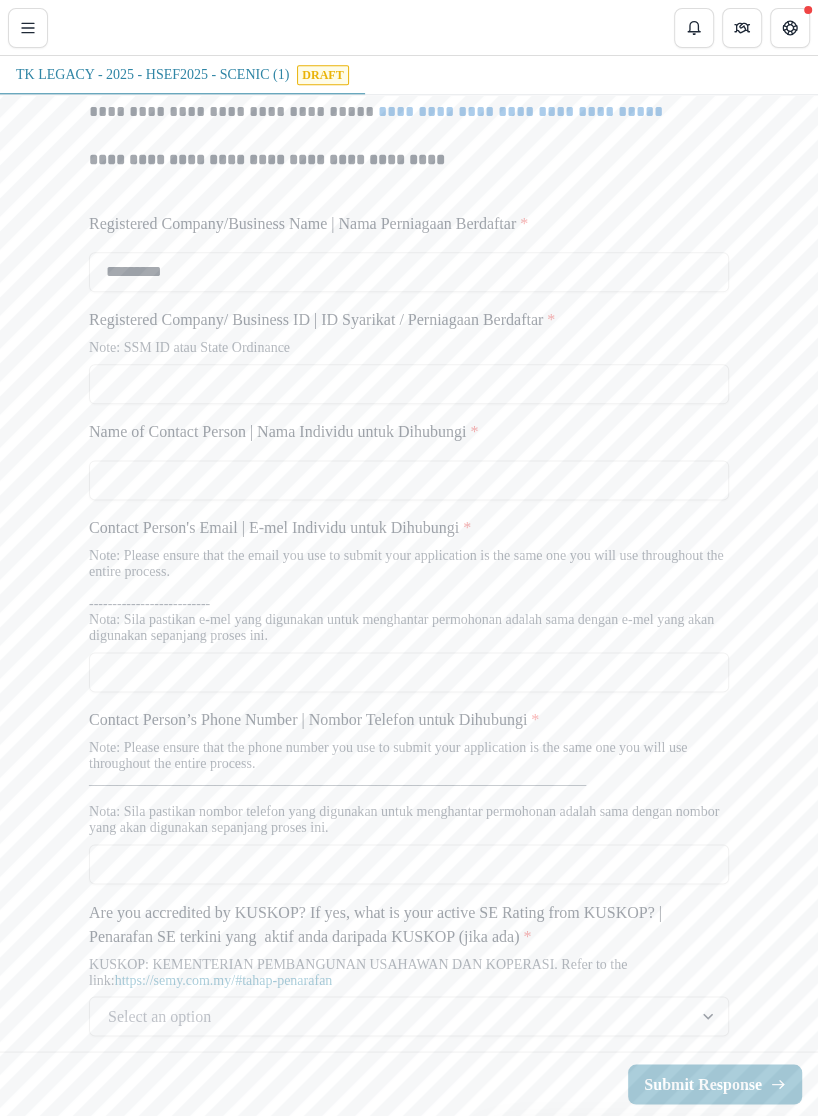 type on "*********" 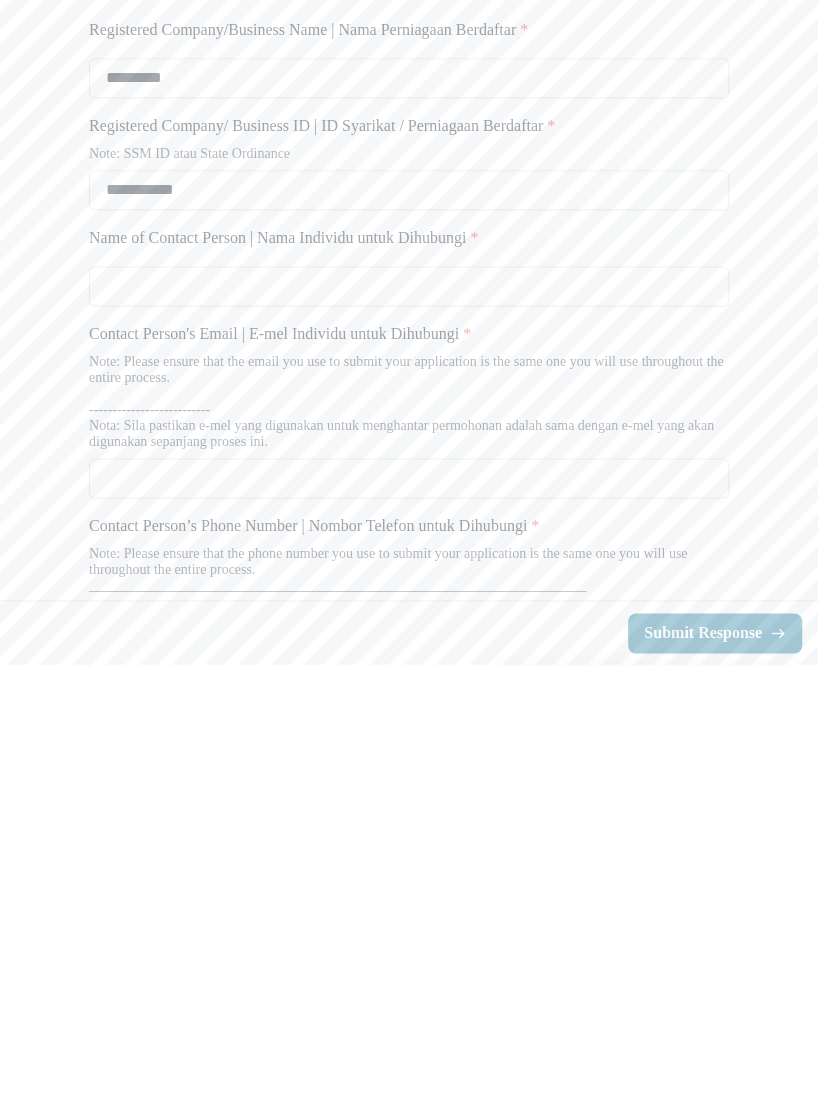 scroll, scrollTop: 766, scrollLeft: 0, axis: vertical 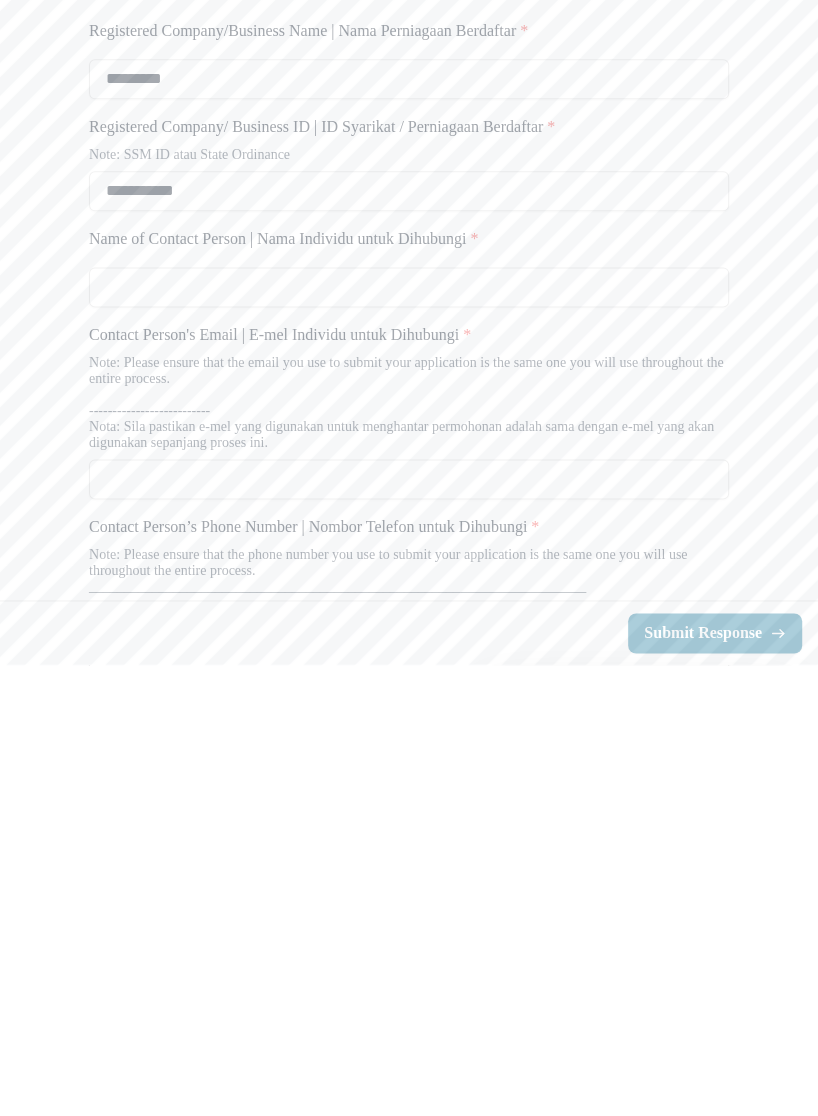 type on "**********" 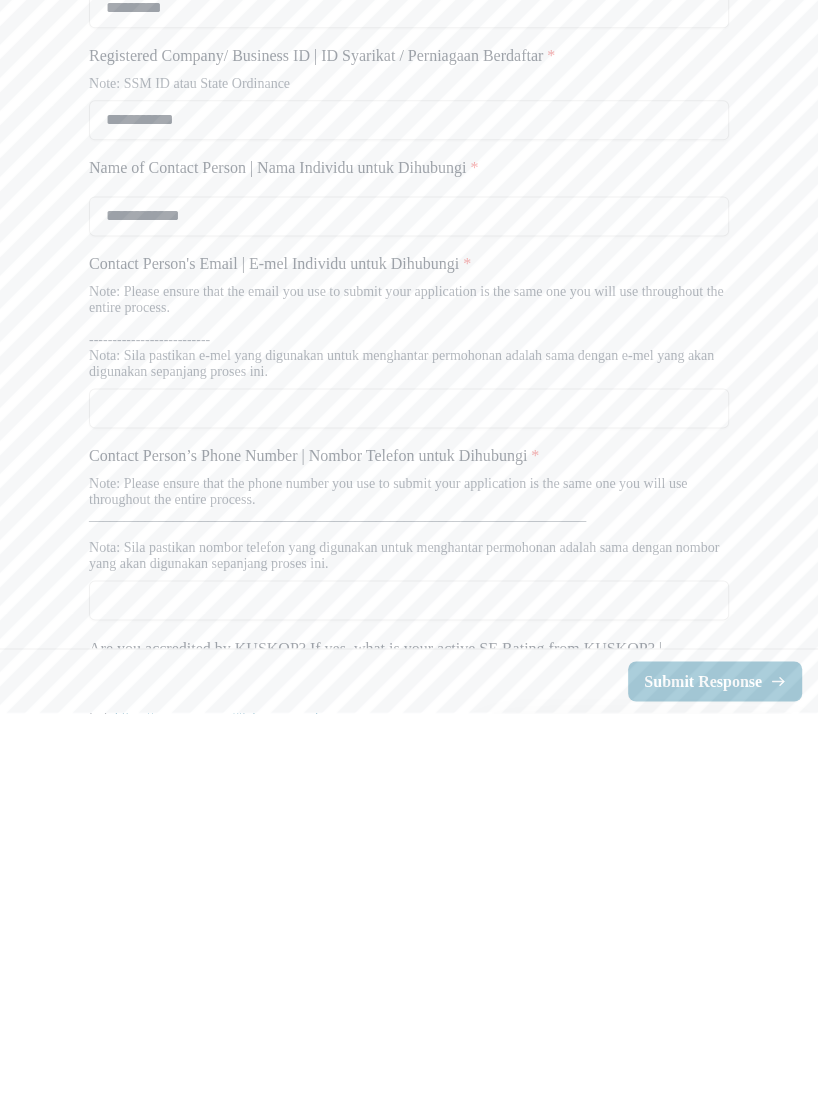 scroll, scrollTop: 962, scrollLeft: 0, axis: vertical 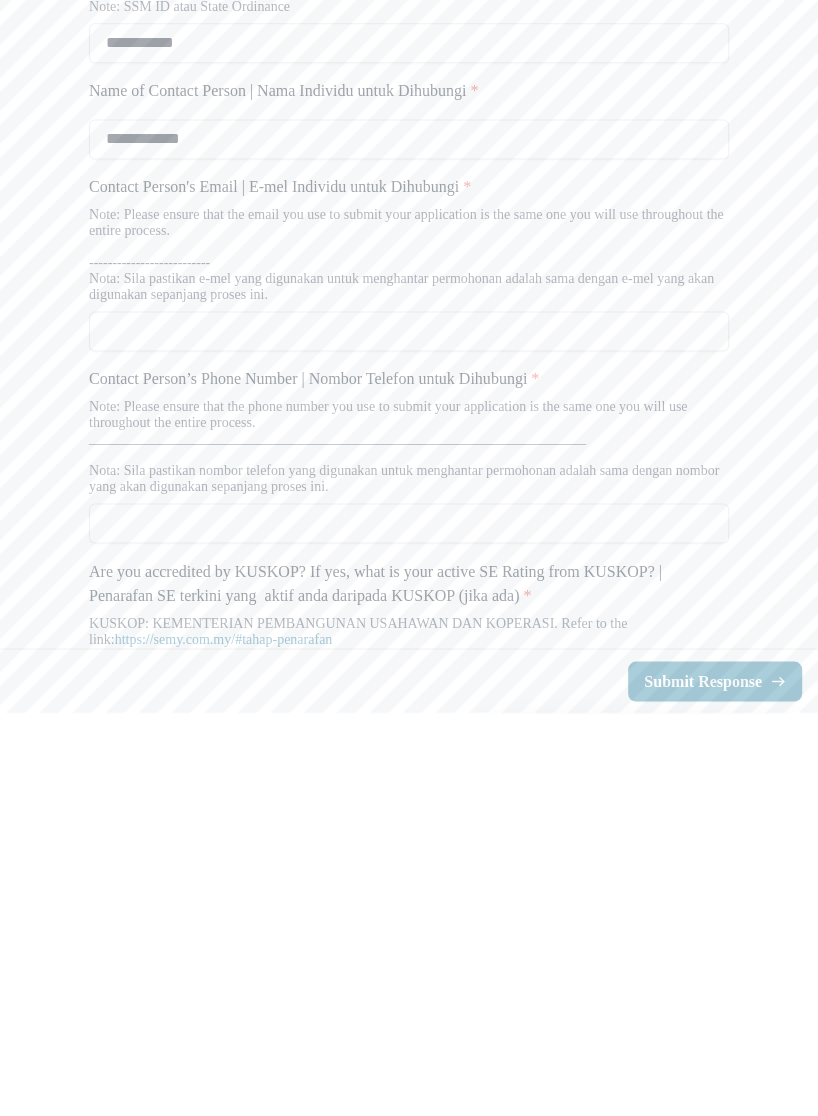 type on "**********" 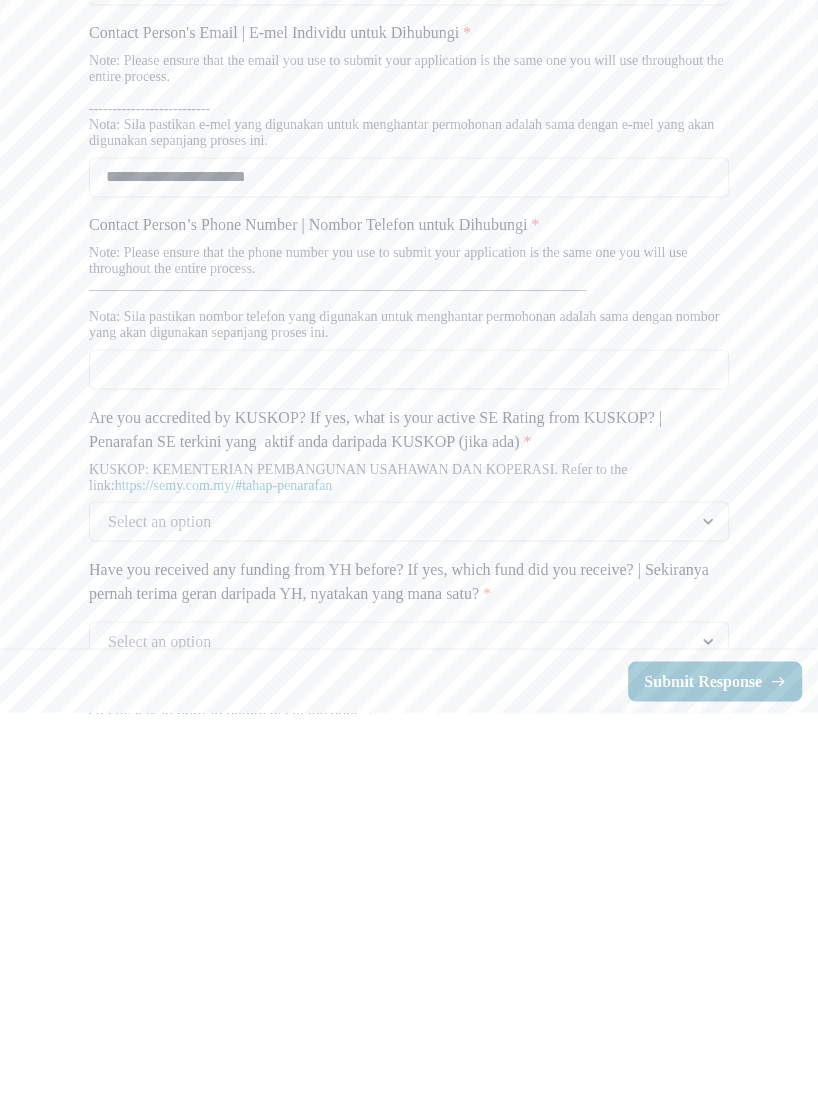 scroll, scrollTop: 1123, scrollLeft: 0, axis: vertical 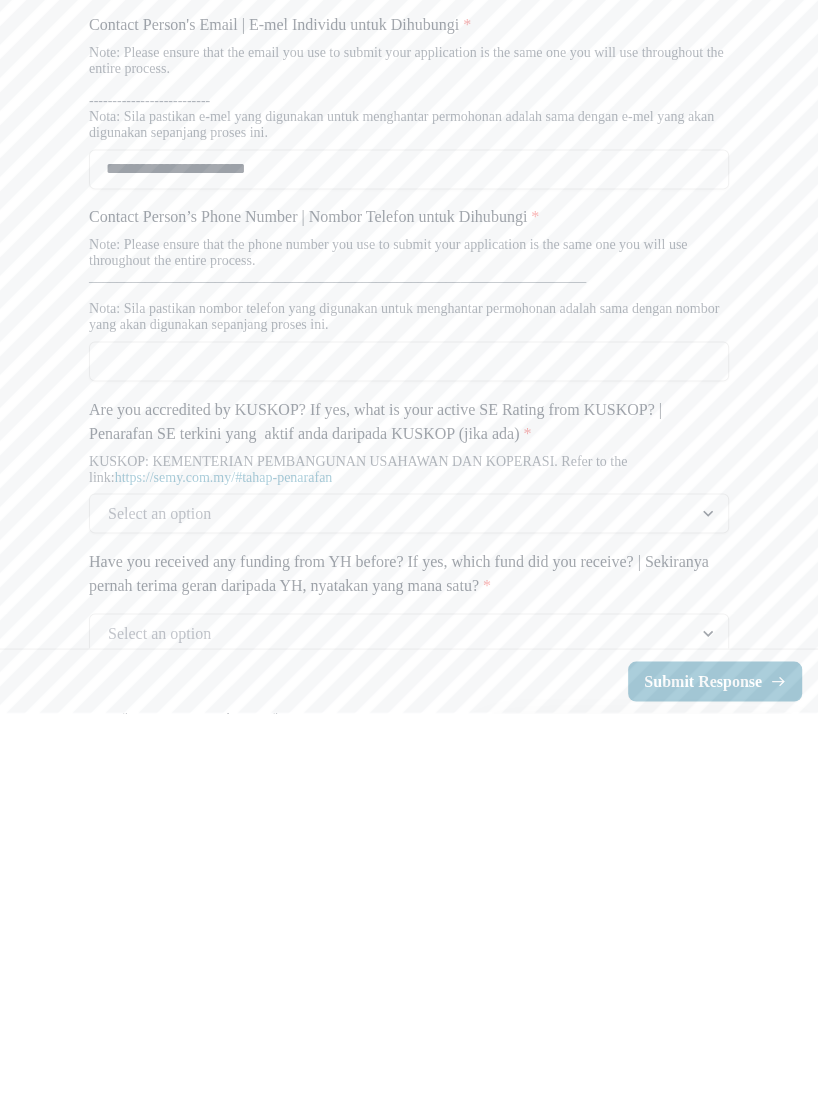 type on "**********" 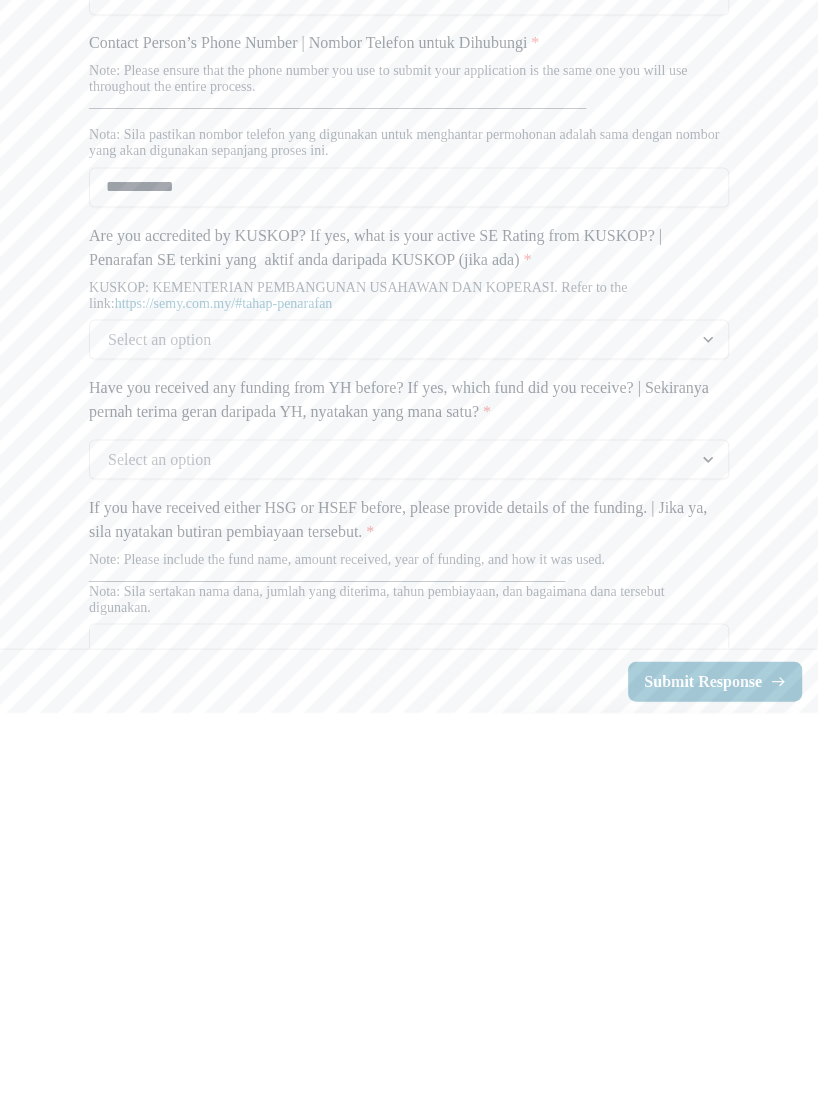 scroll, scrollTop: 1298, scrollLeft: 0, axis: vertical 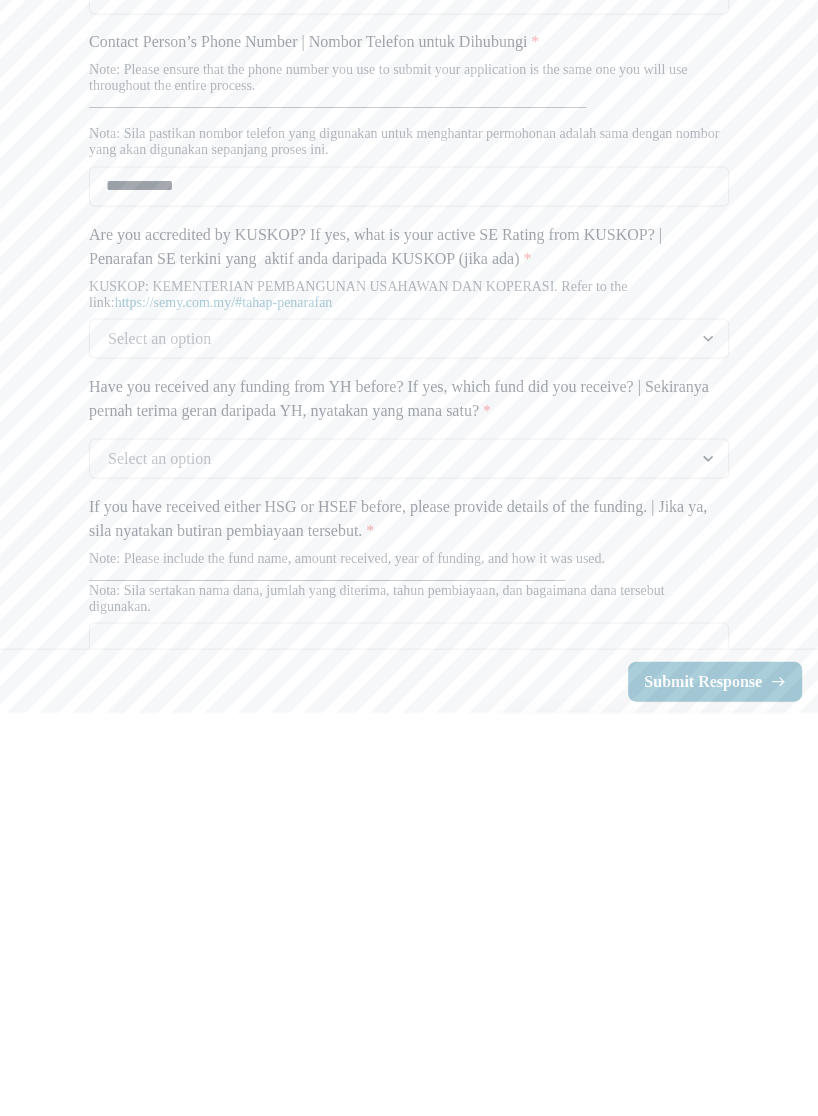 type on "**********" 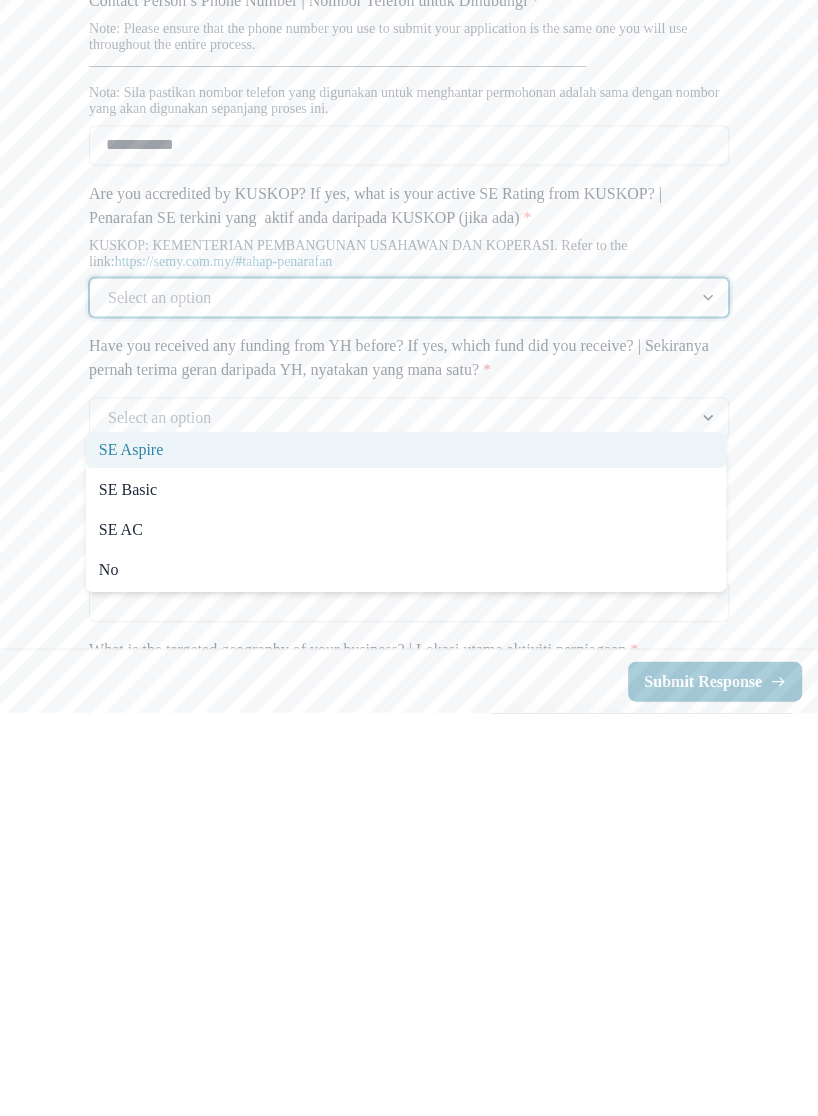 scroll, scrollTop: 1359, scrollLeft: 0, axis: vertical 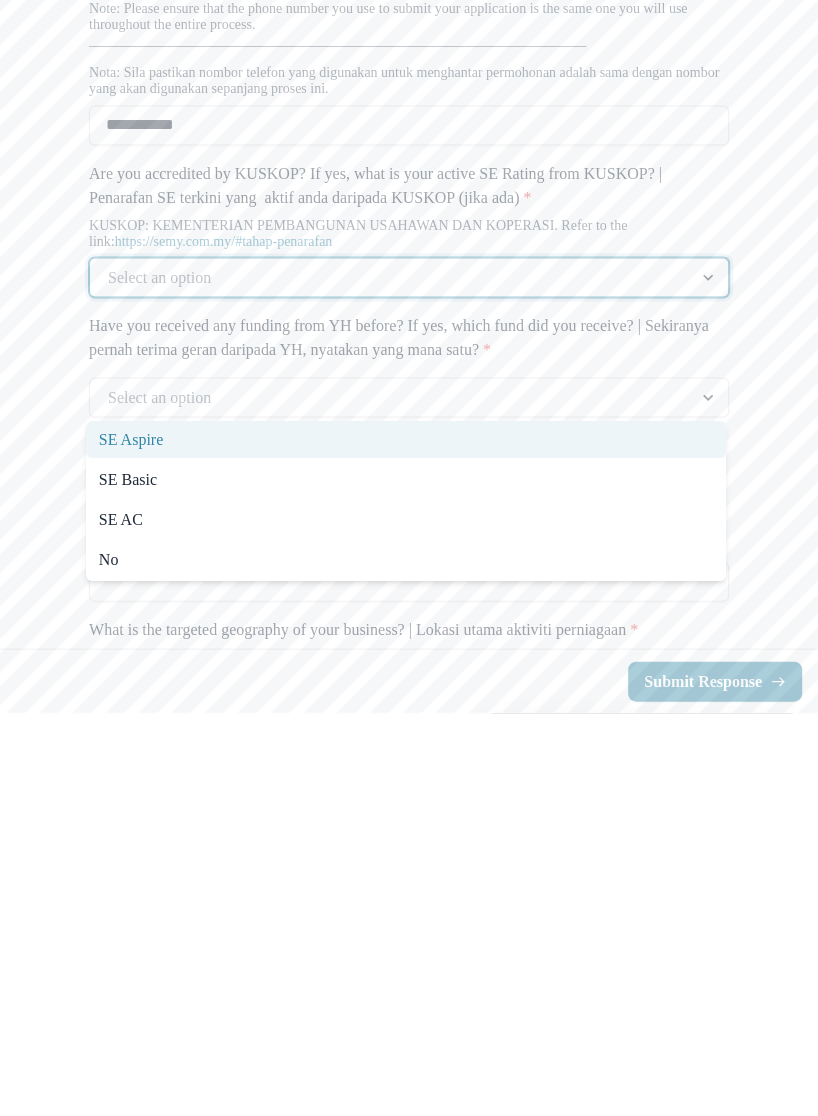 click on "No" at bounding box center [406, 962] 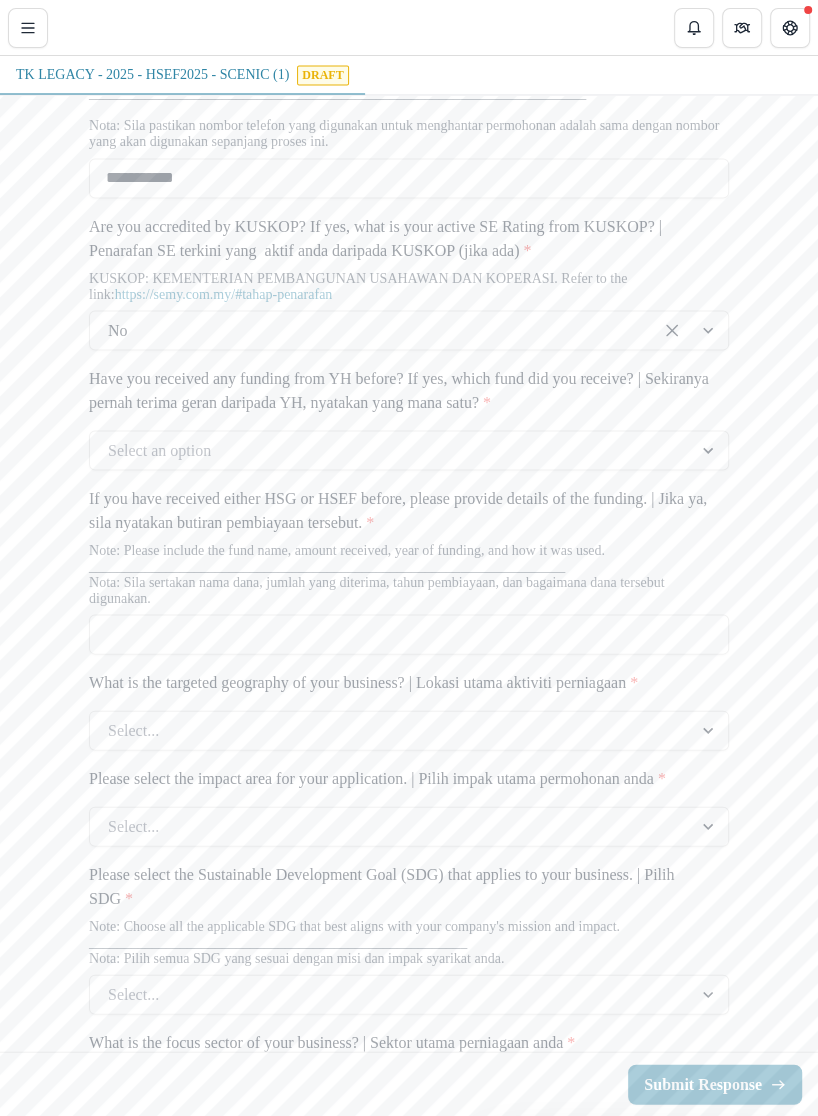scroll, scrollTop: 1711, scrollLeft: 0, axis: vertical 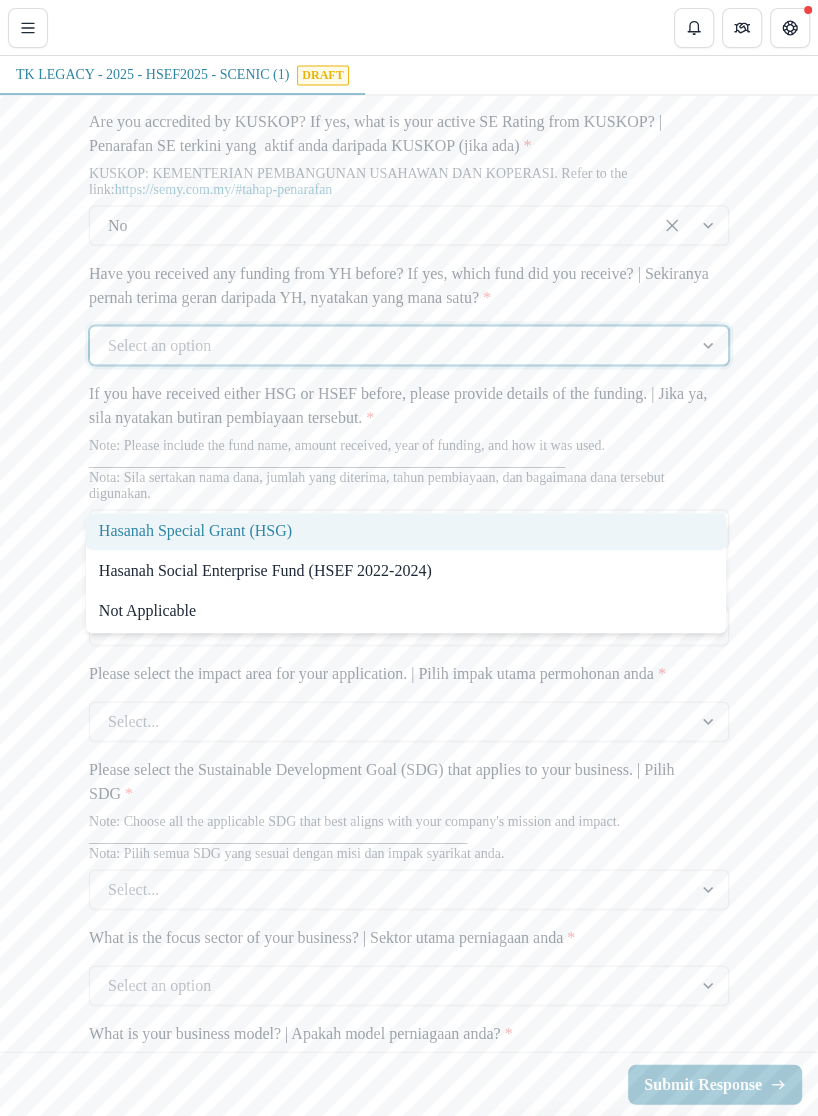 click on "Not Applicable" at bounding box center [406, 611] 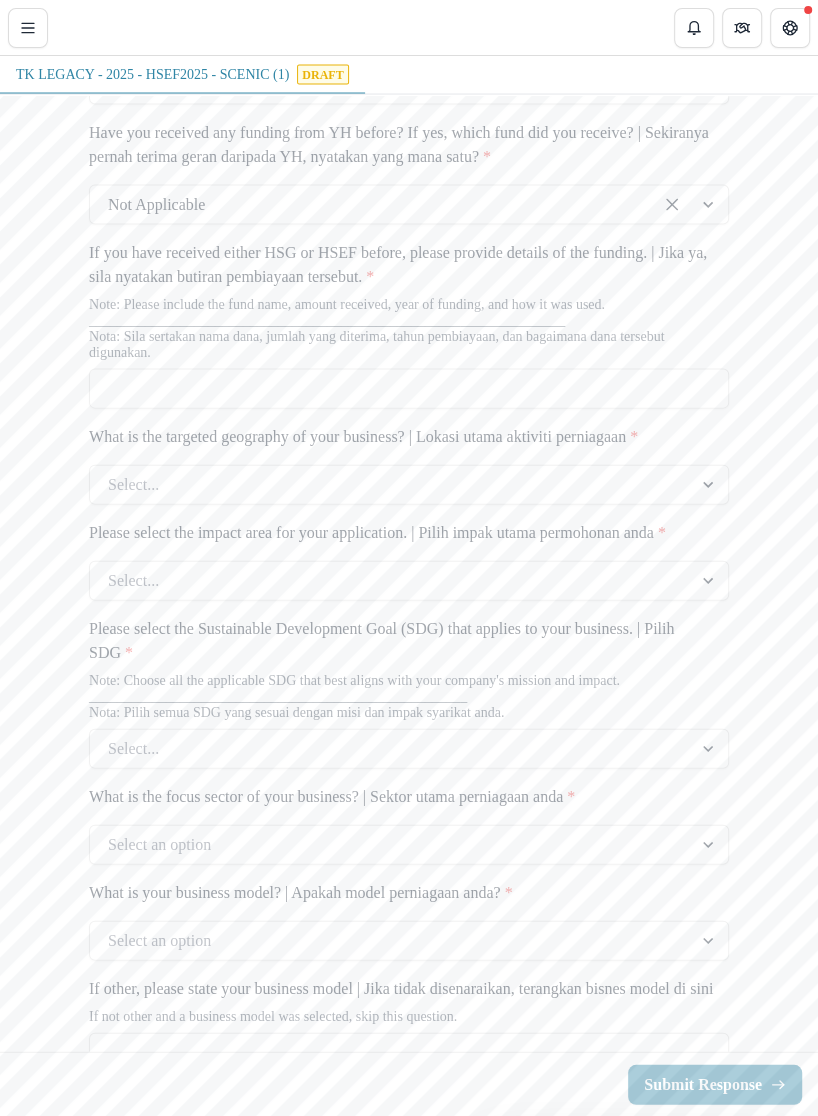 scroll, scrollTop: 1972, scrollLeft: 0, axis: vertical 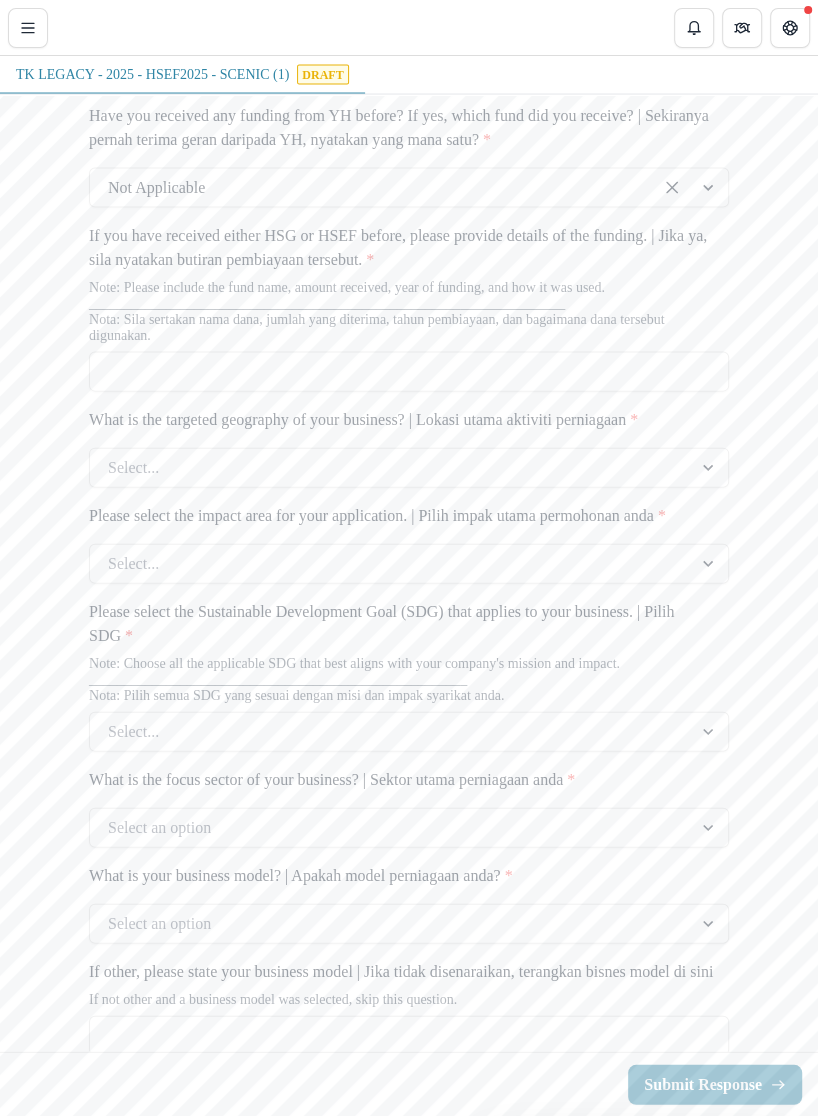 click on "If you have received either HSG or HSEF before, please provide details of the funding. | Jika ya, sila nyatakan butiran pembiayaan tersebut. *" at bounding box center (409, 372) 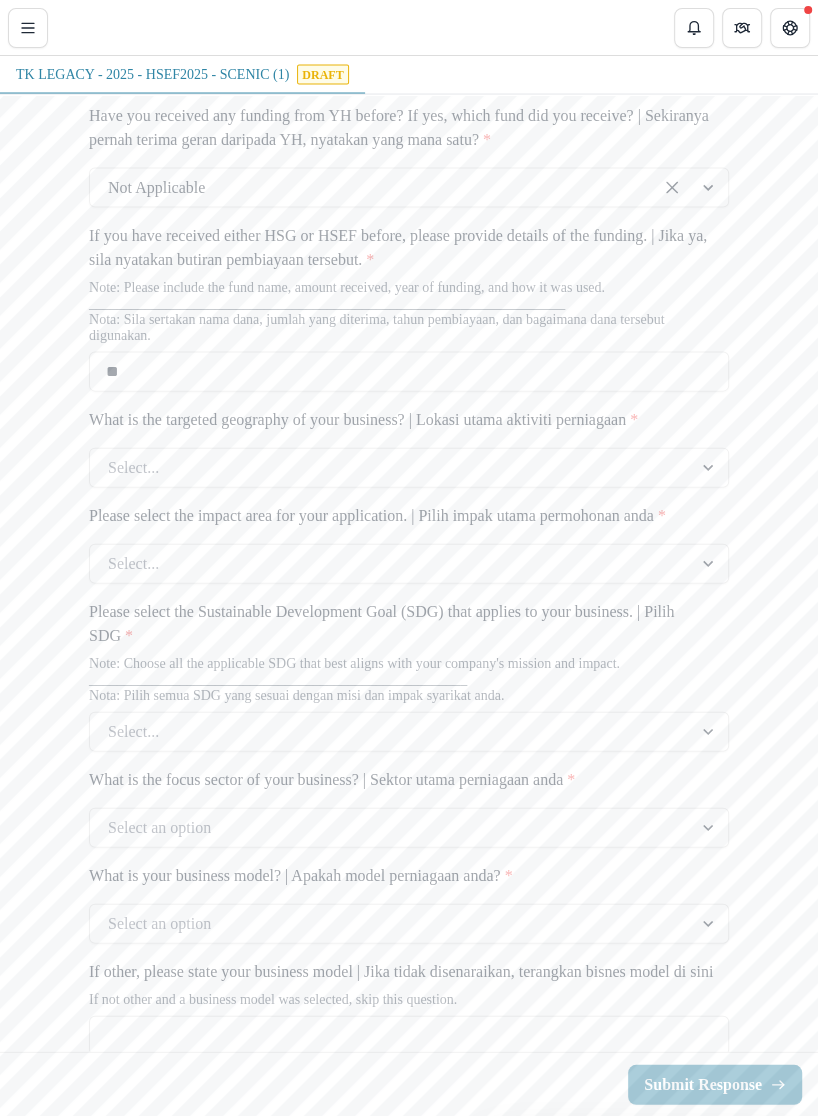 type on "**" 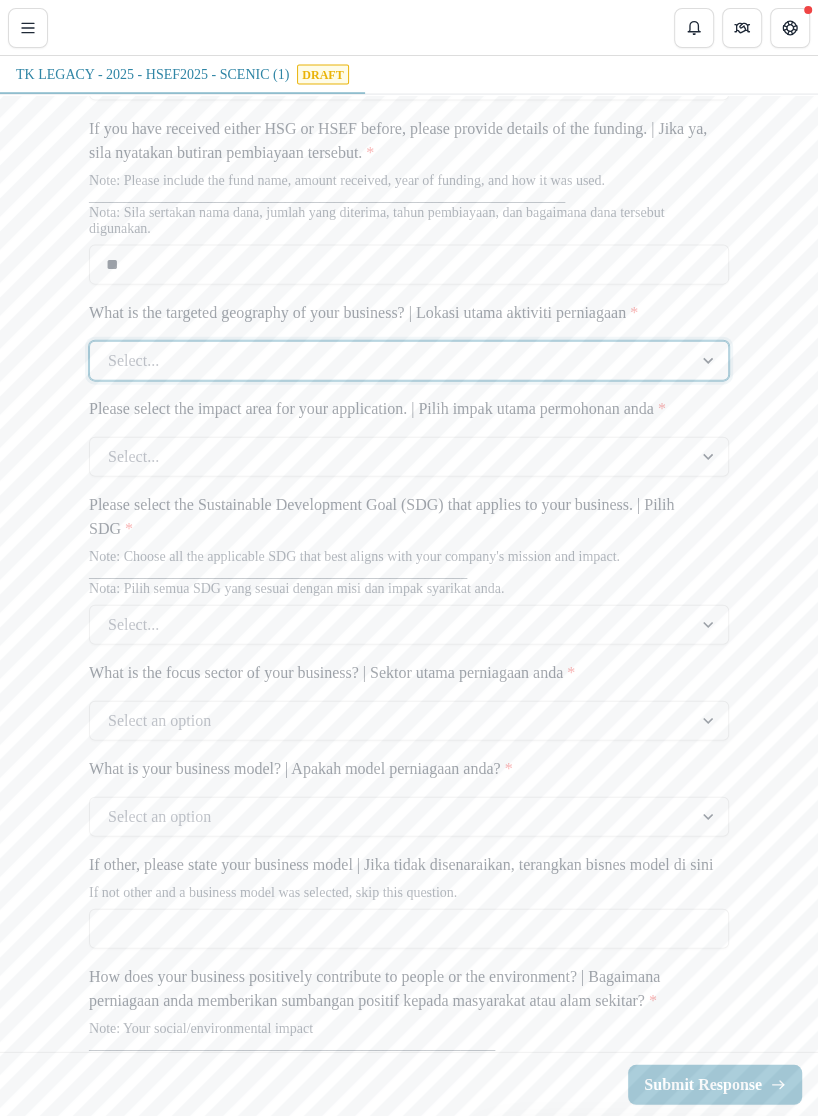 scroll, scrollTop: 2095, scrollLeft: 0, axis: vertical 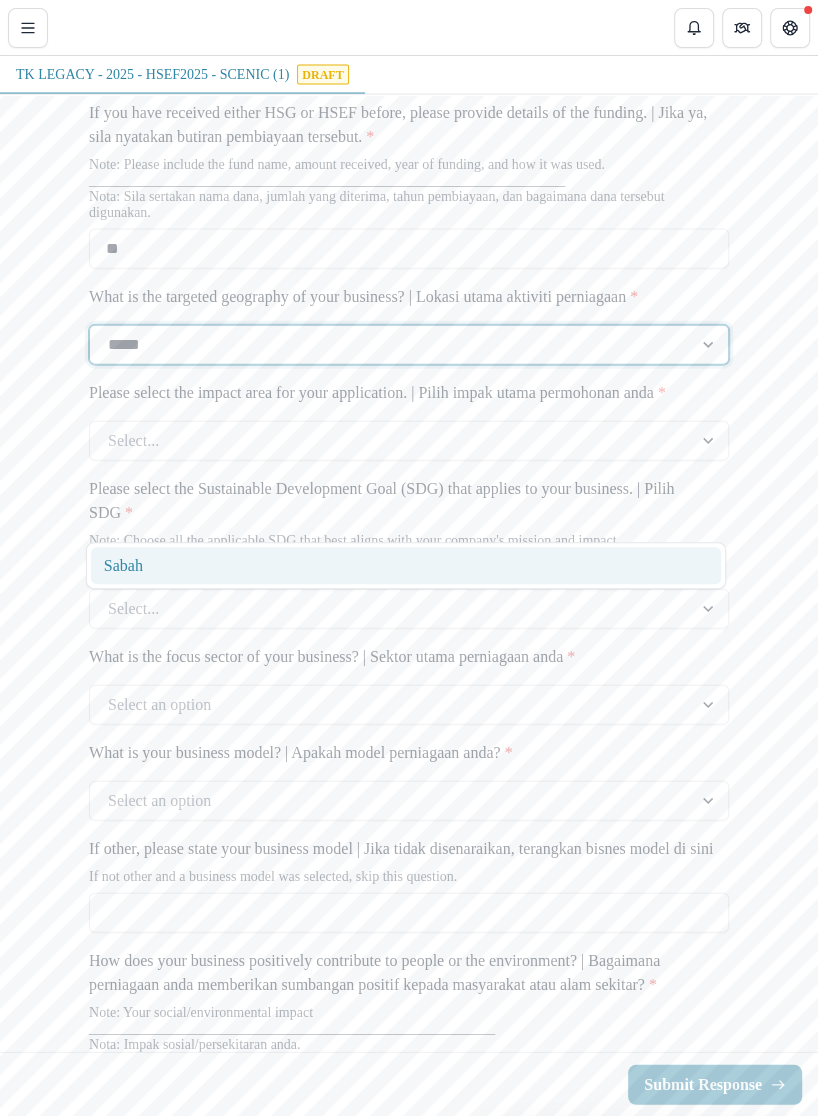 click on "Sabah" at bounding box center [406, 565] 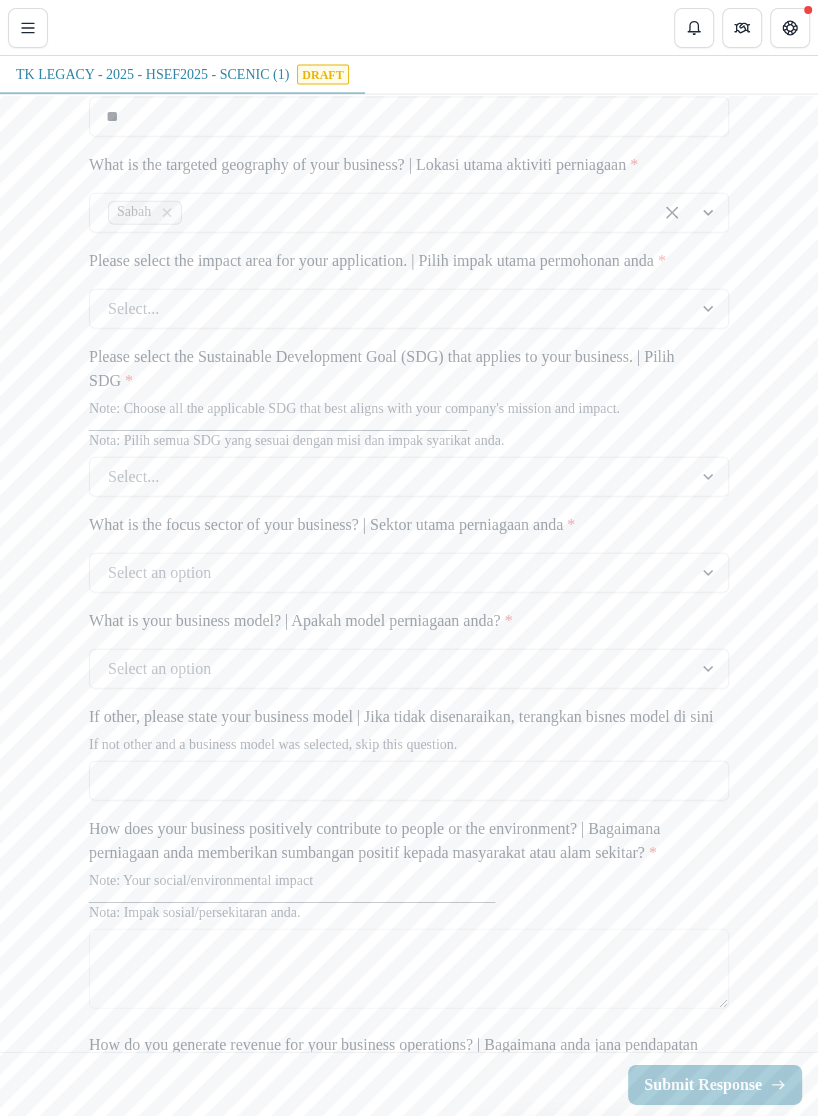 scroll, scrollTop: 2231, scrollLeft: 0, axis: vertical 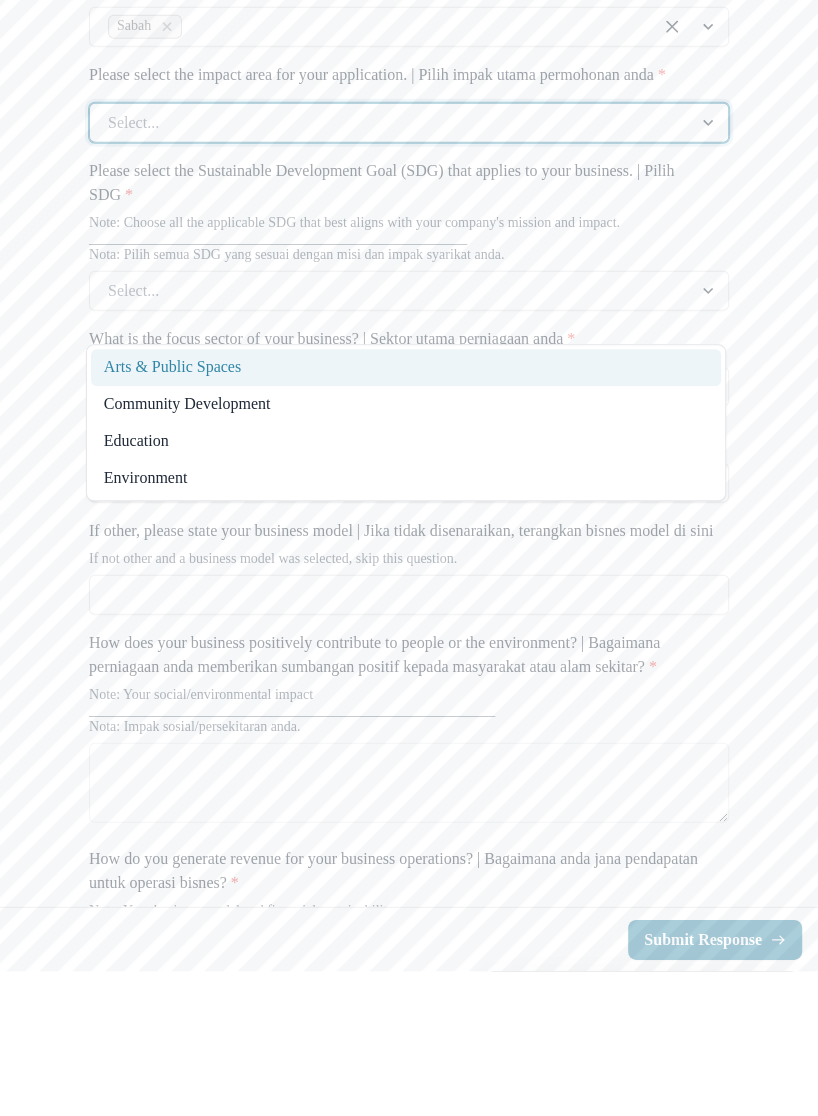 click on "Community Development" at bounding box center [406, 549] 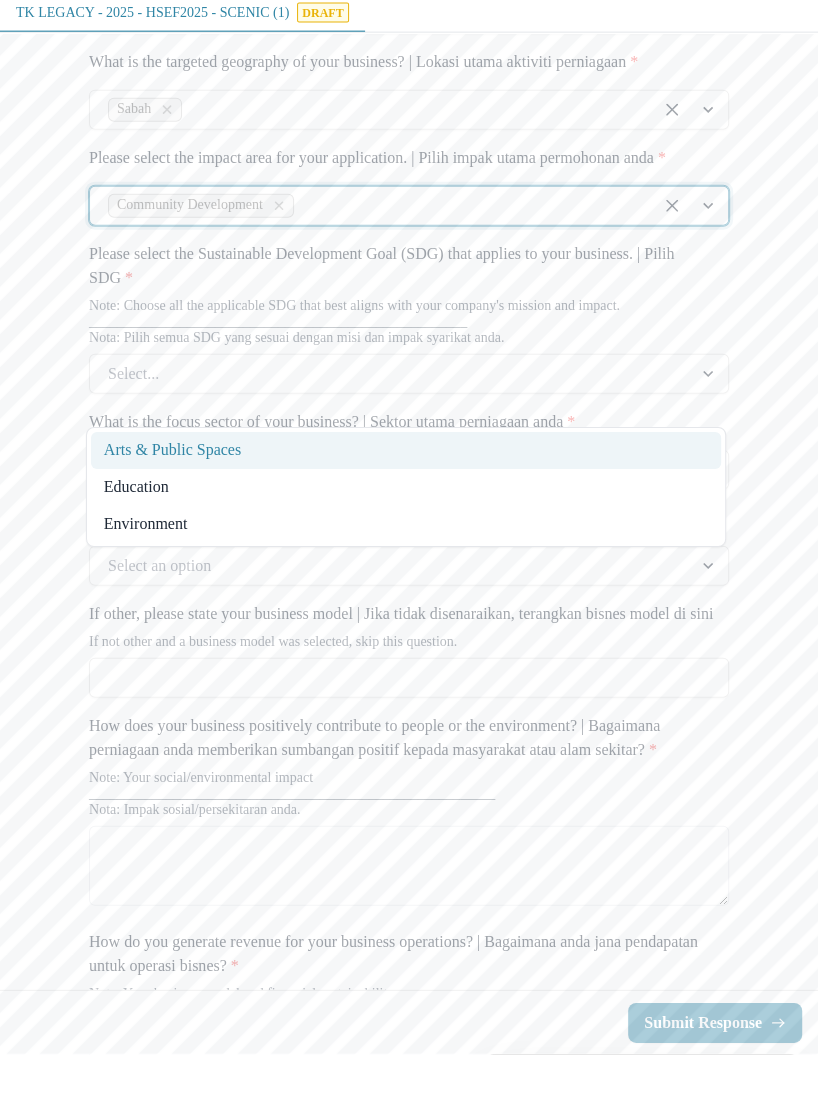 click on "Education" at bounding box center [406, 549] 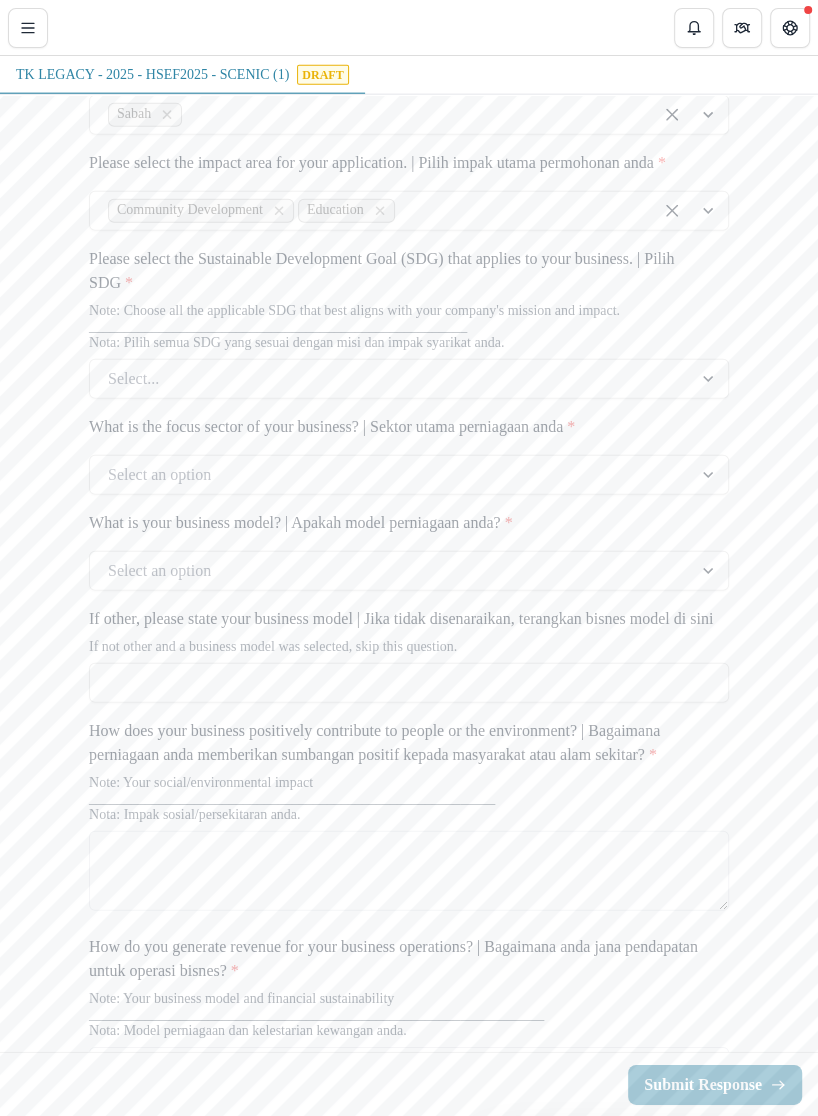 scroll, scrollTop: 2331, scrollLeft: 0, axis: vertical 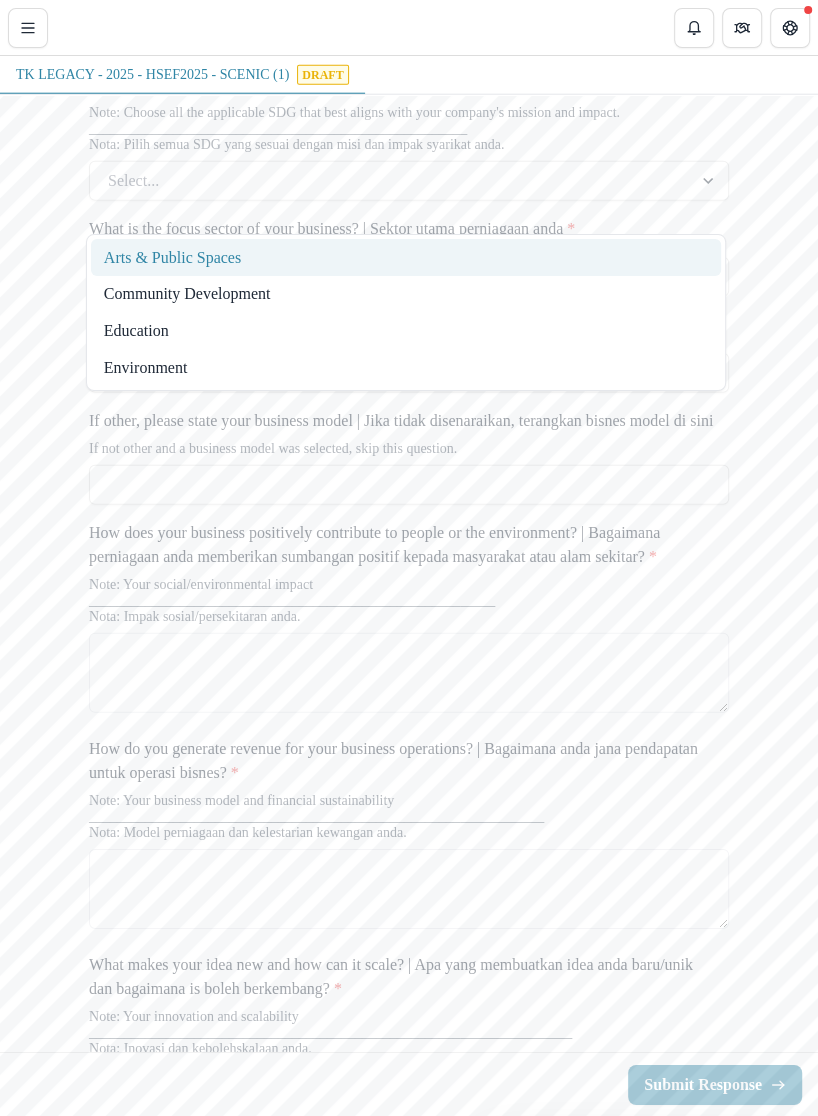 click on "**********" at bounding box center (409, 536) 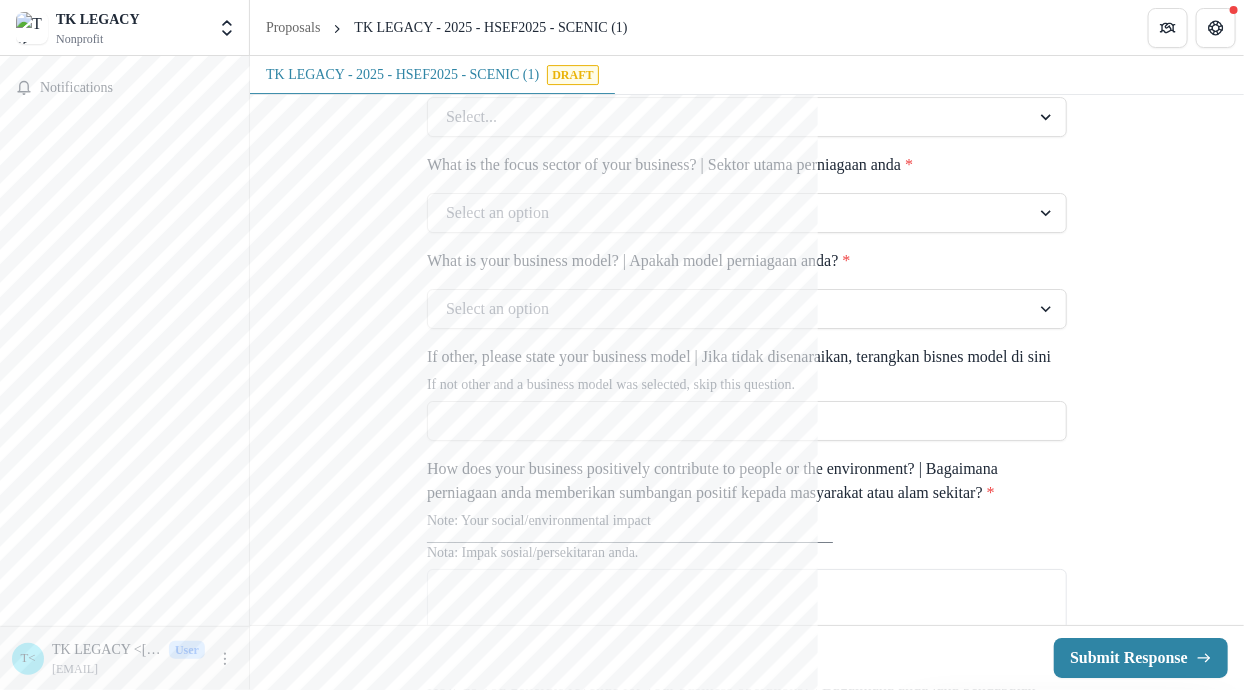 scroll, scrollTop: 2459, scrollLeft: 0, axis: vertical 